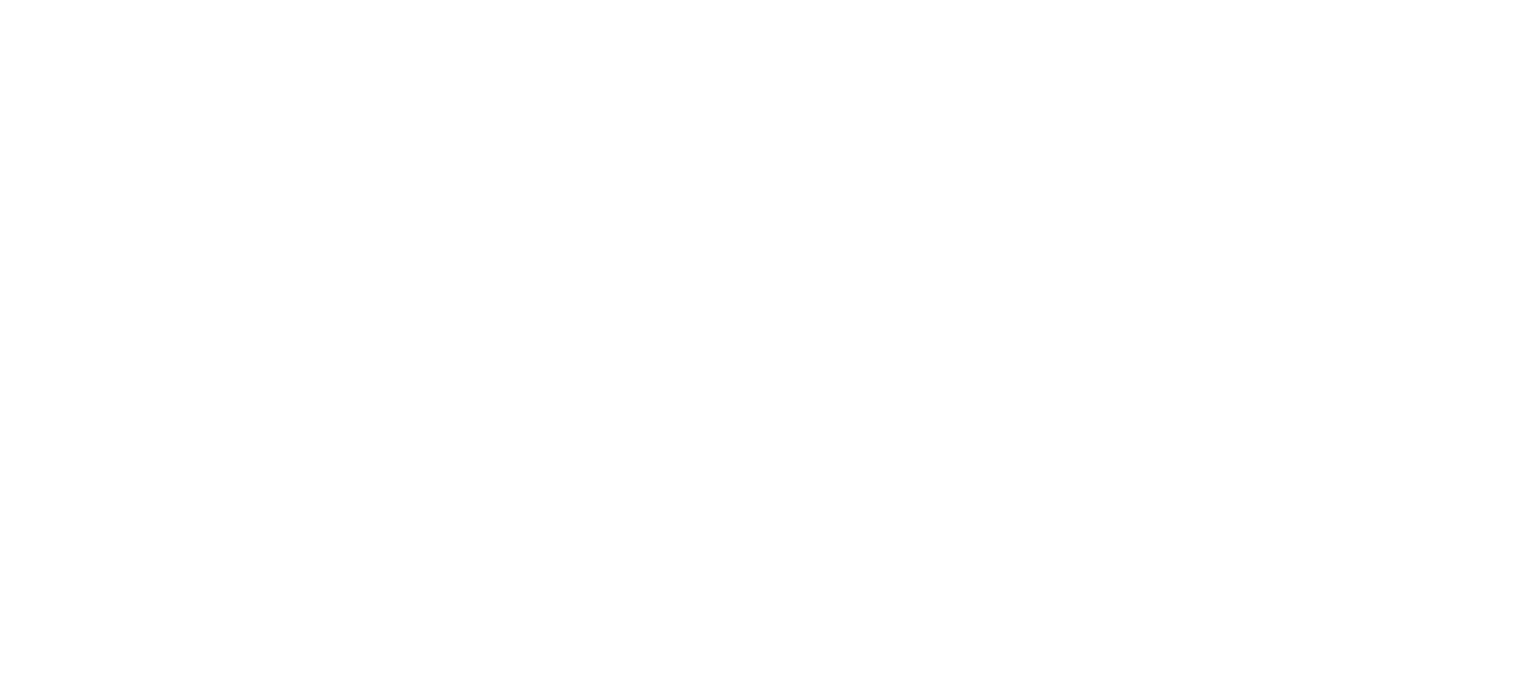 scroll, scrollTop: 0, scrollLeft: 0, axis: both 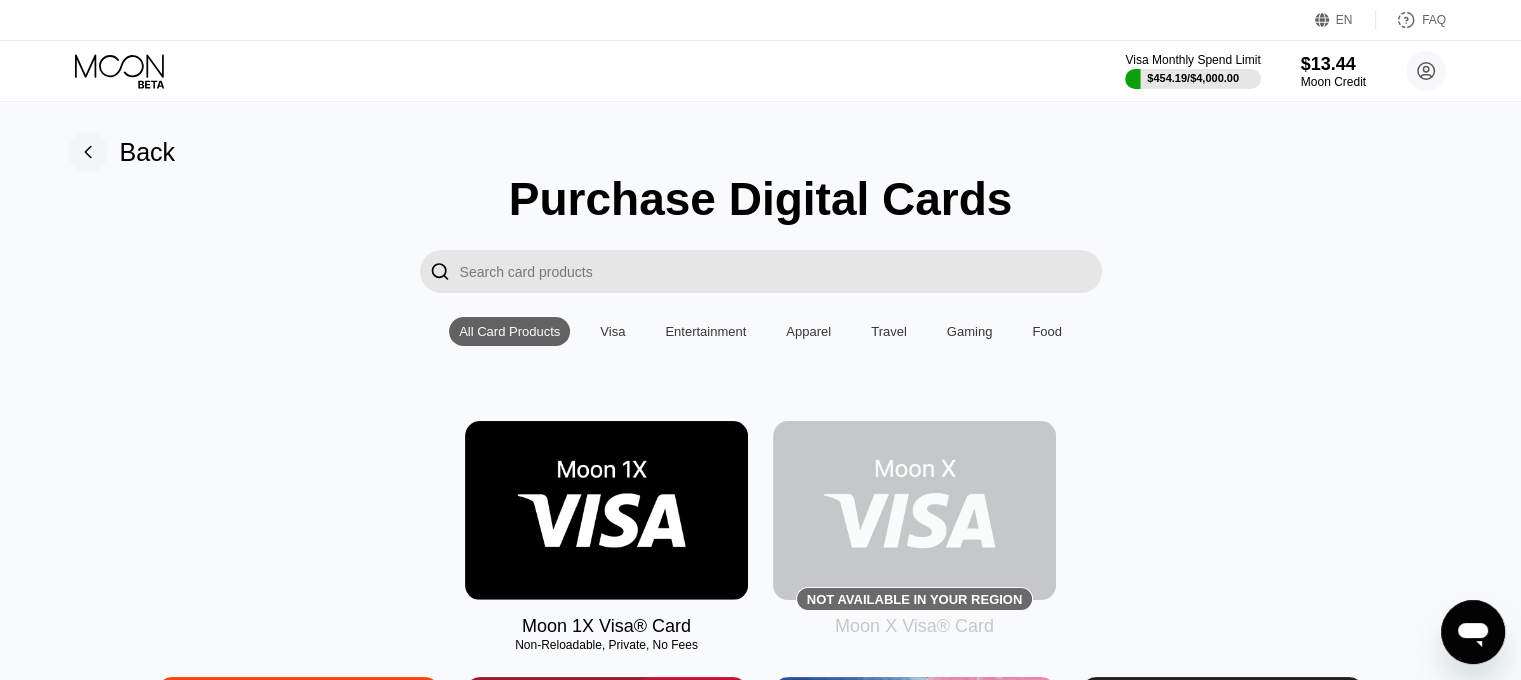 click at bounding box center (606, 510) 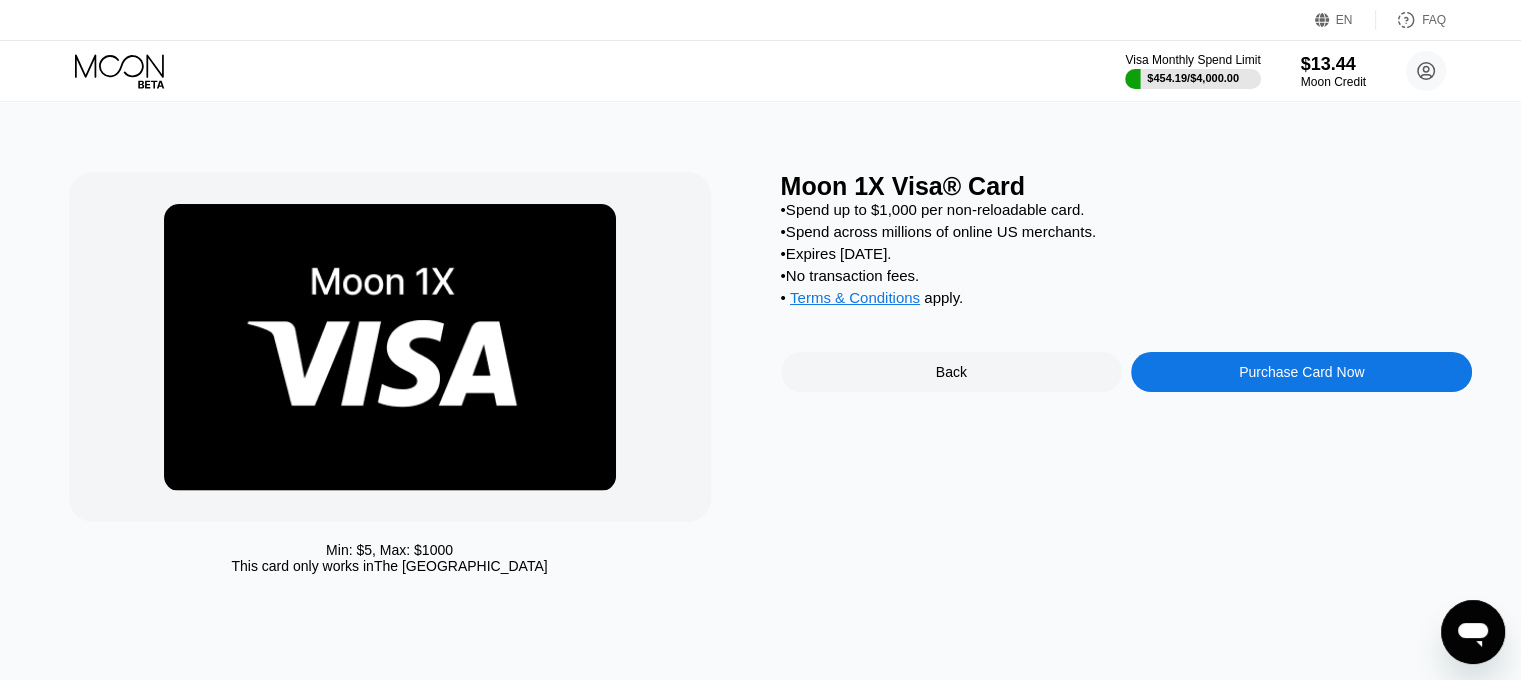 click on "Moon 1X Visa® Card •  Spend up to $1,000 per non-reloadable card. •  Spend across millions of online US merchants. •  Expires in 2 months. •  No transaction fees. •   Terms & Conditions   apply . Back Purchase Card Now" at bounding box center [1127, 378] 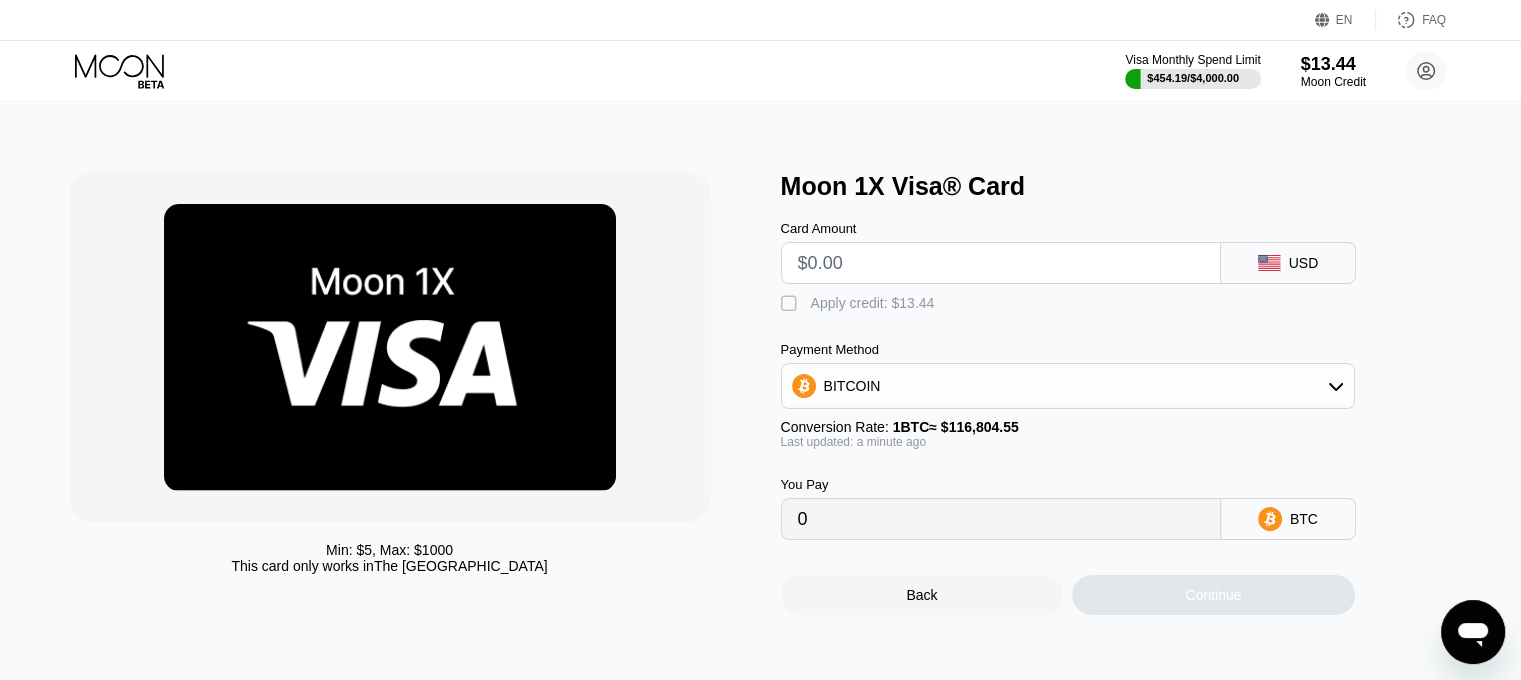 click at bounding box center (1001, 263) 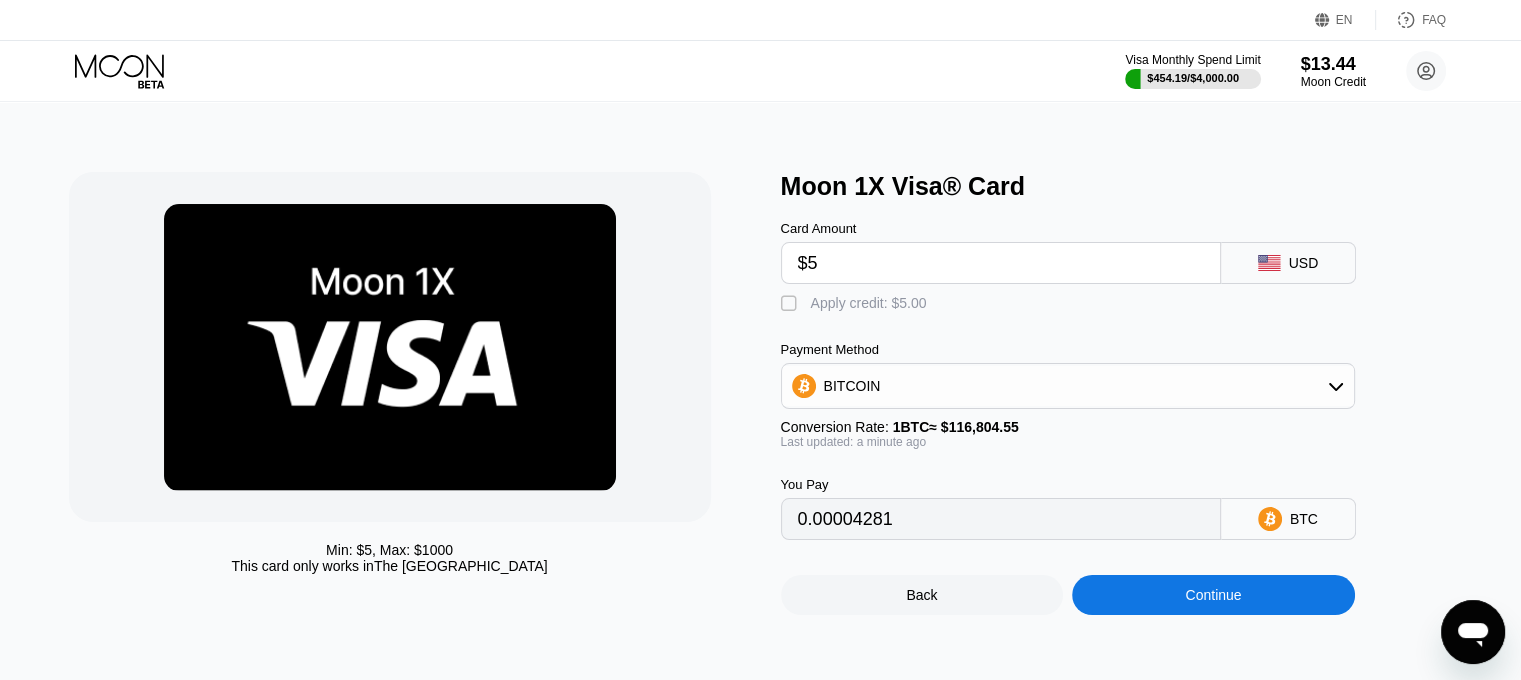 type on "0.00004281" 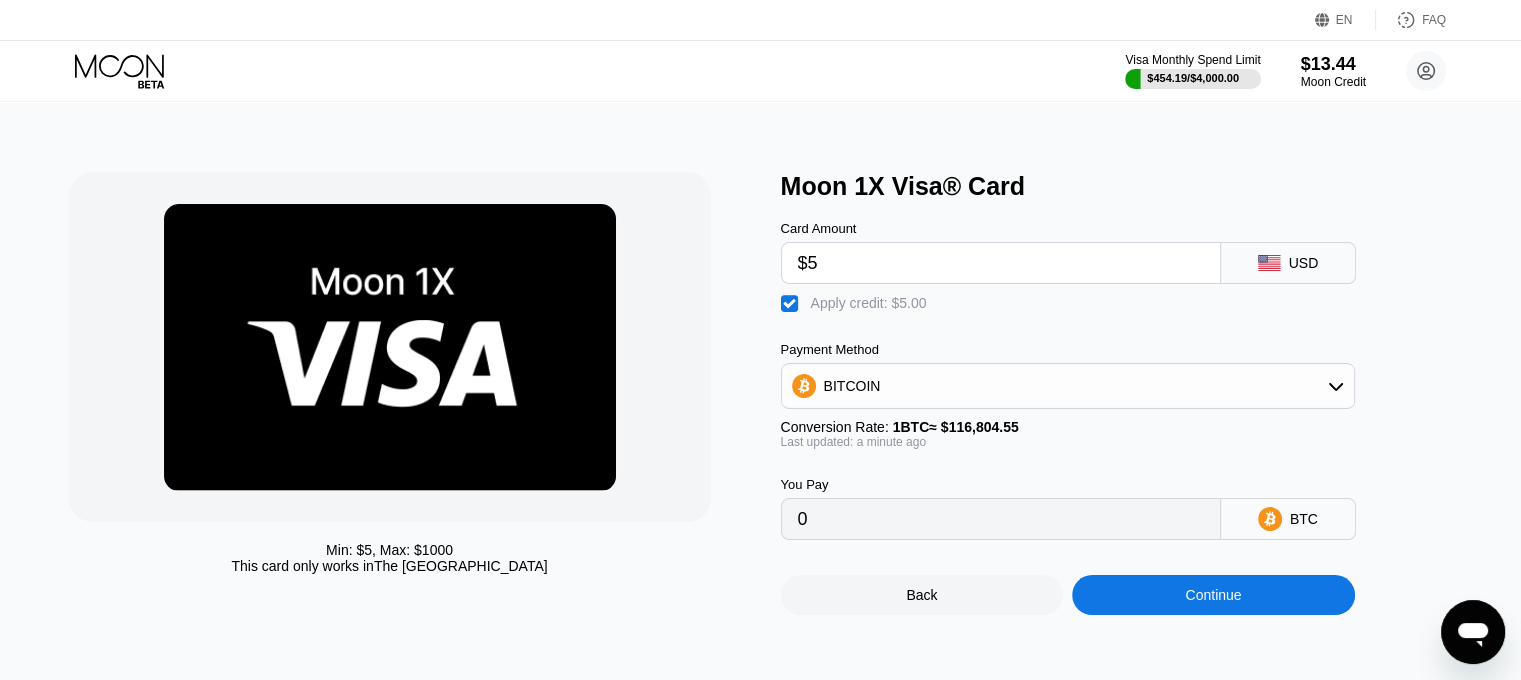 click on "Continue" at bounding box center (1213, 595) 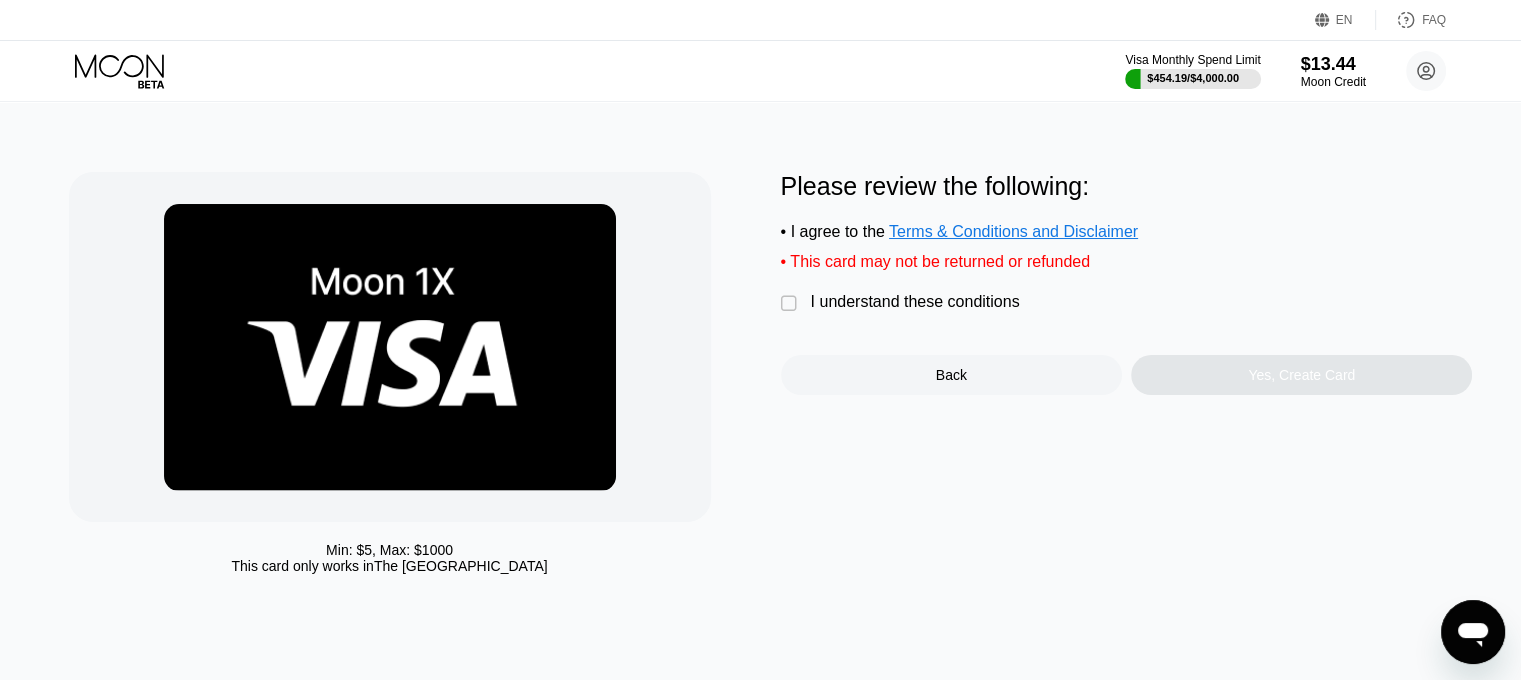 click on "I understand these conditions" at bounding box center [915, 302] 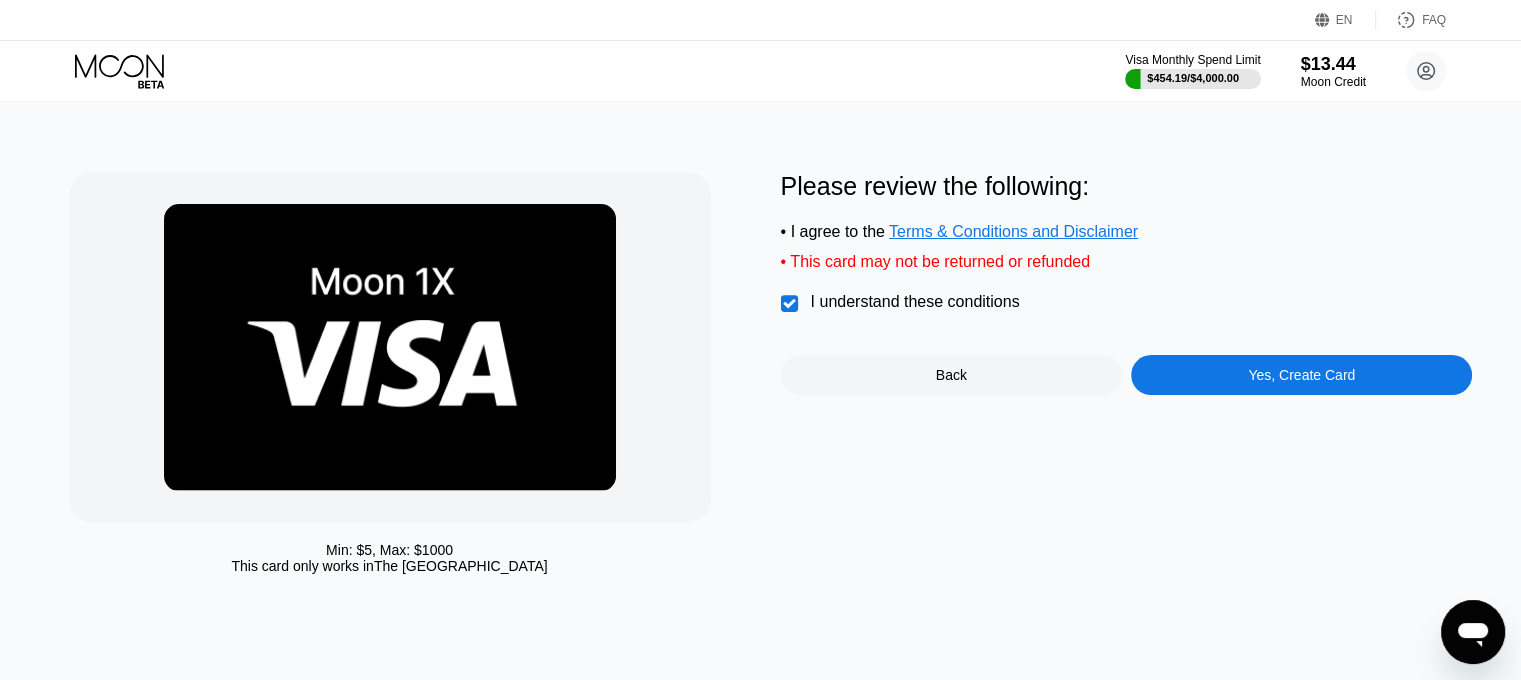 click on "Please review the following: • I agree to the   Terms & Conditions and Disclaimer • This card may not be returned or refunded  I understand these conditions Back Yes, Create Card" at bounding box center [1127, 283] 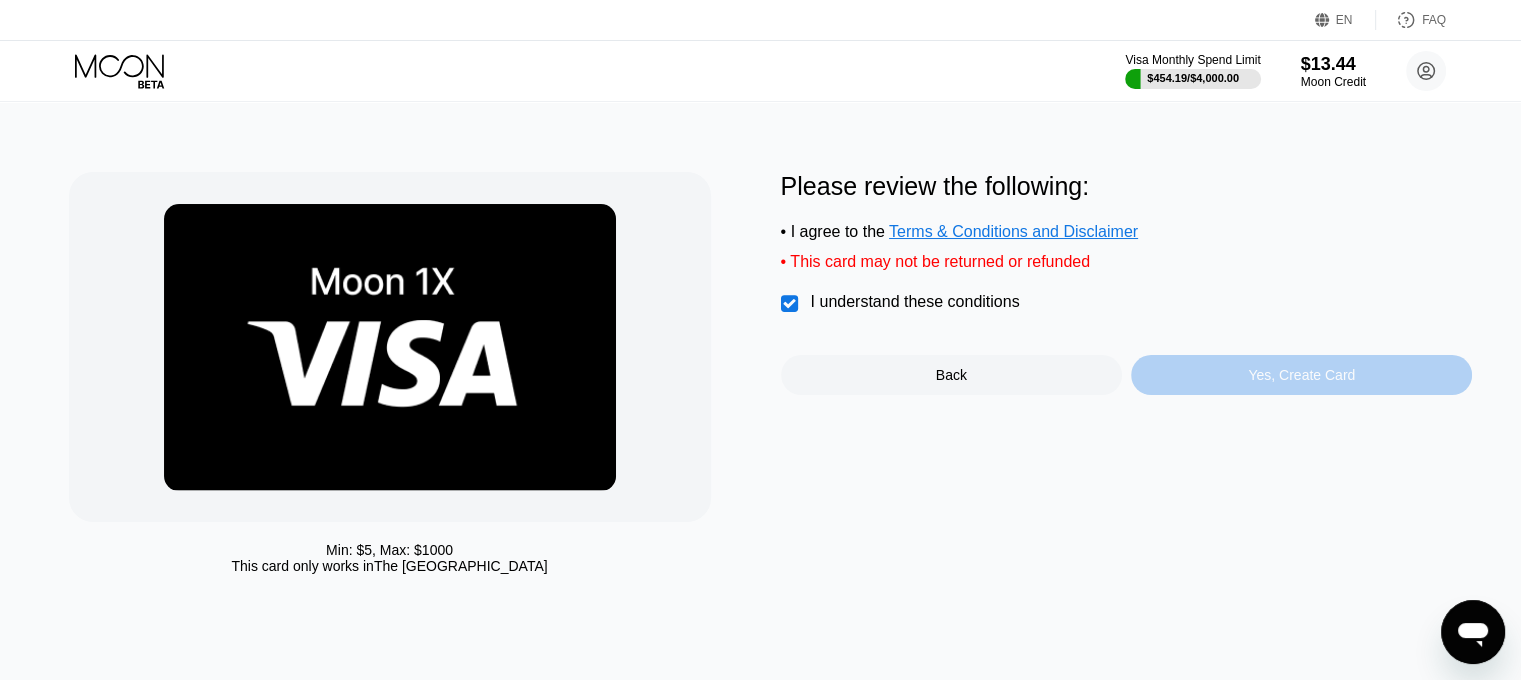 click on "Yes, Create Card" at bounding box center (1301, 375) 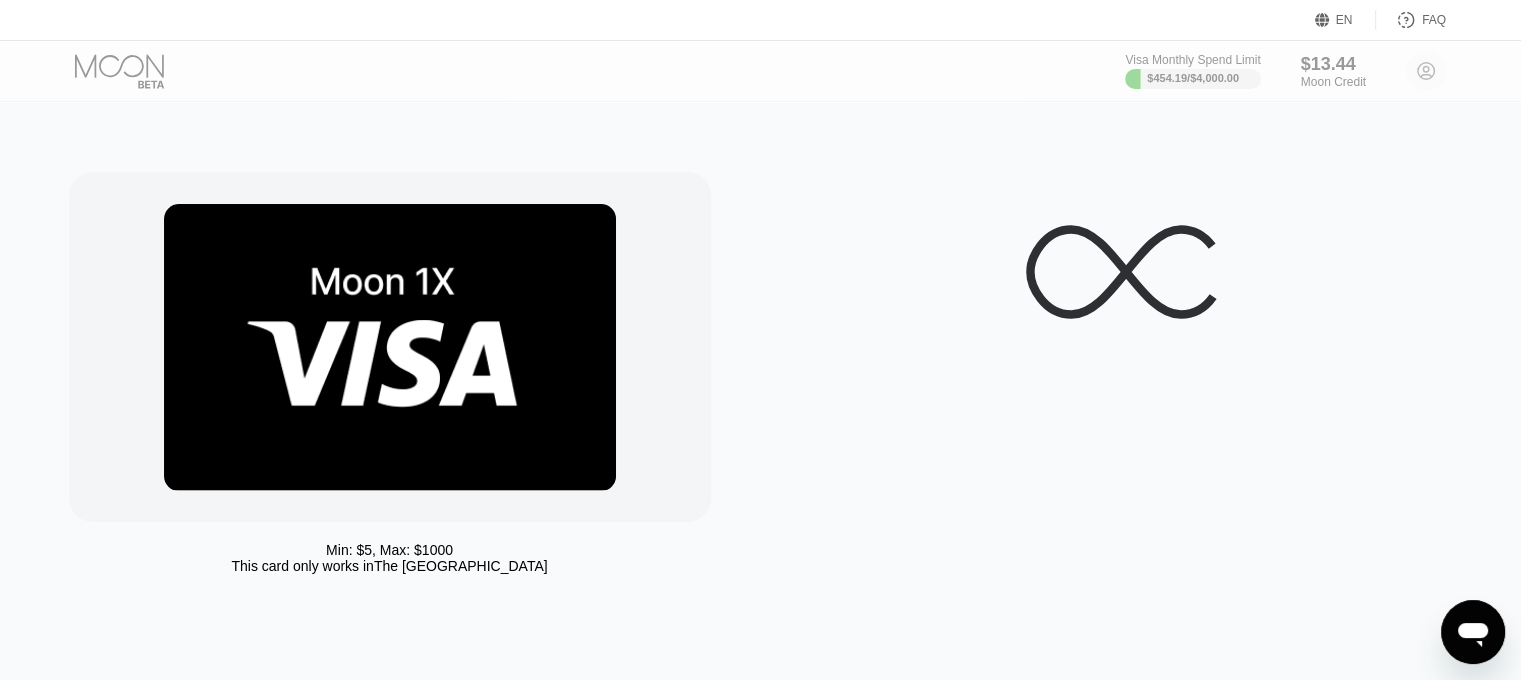 click on "Min: $ 5 , Max: $ 1000 This card only works in  The United States" at bounding box center (761, 391) 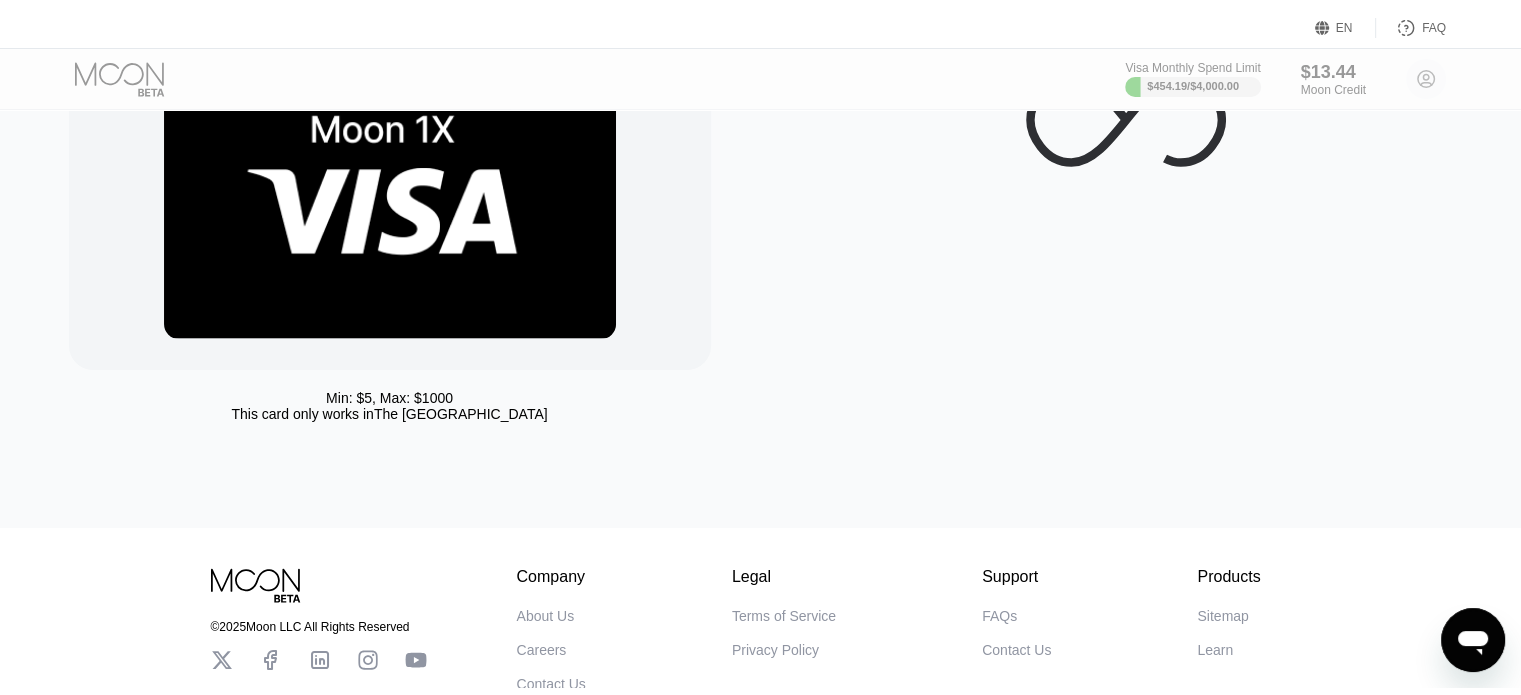 scroll, scrollTop: 0, scrollLeft: 0, axis: both 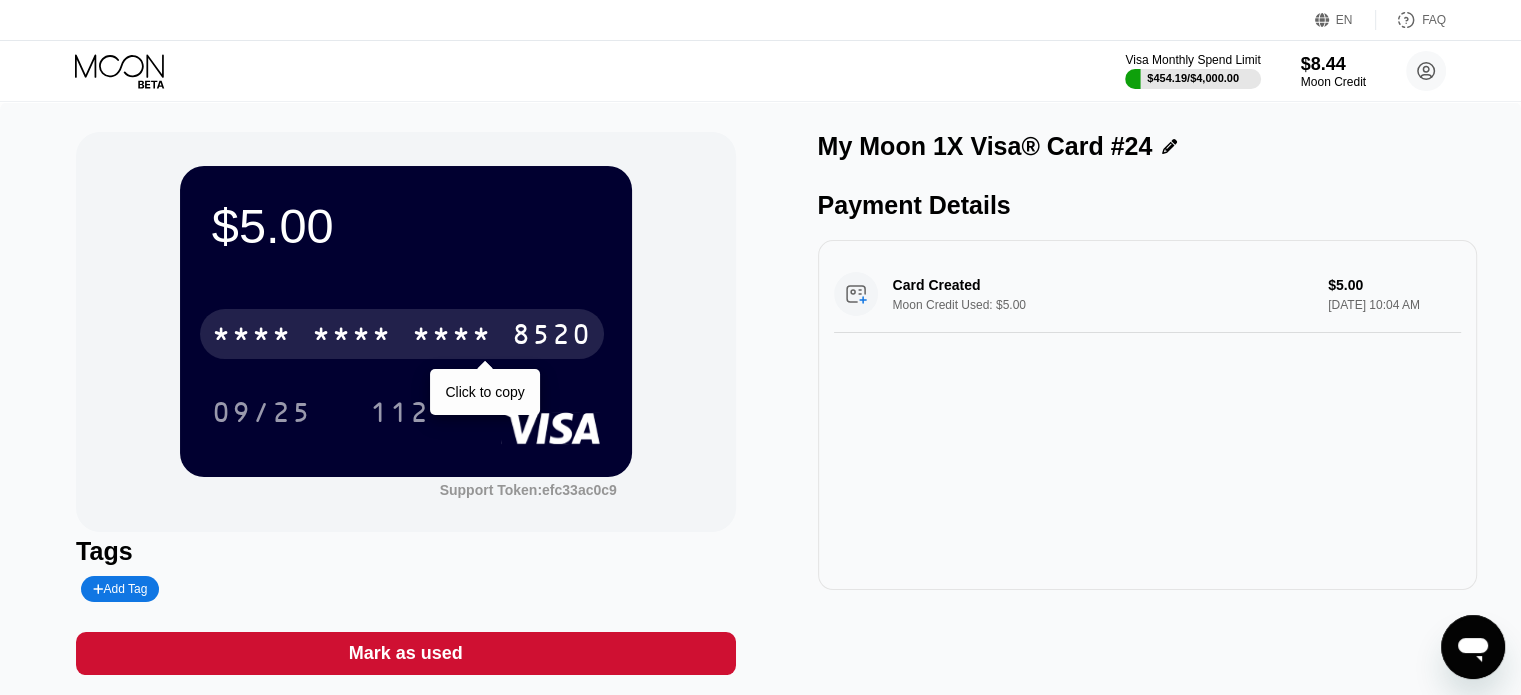 click on "* * * *" at bounding box center [352, 337] 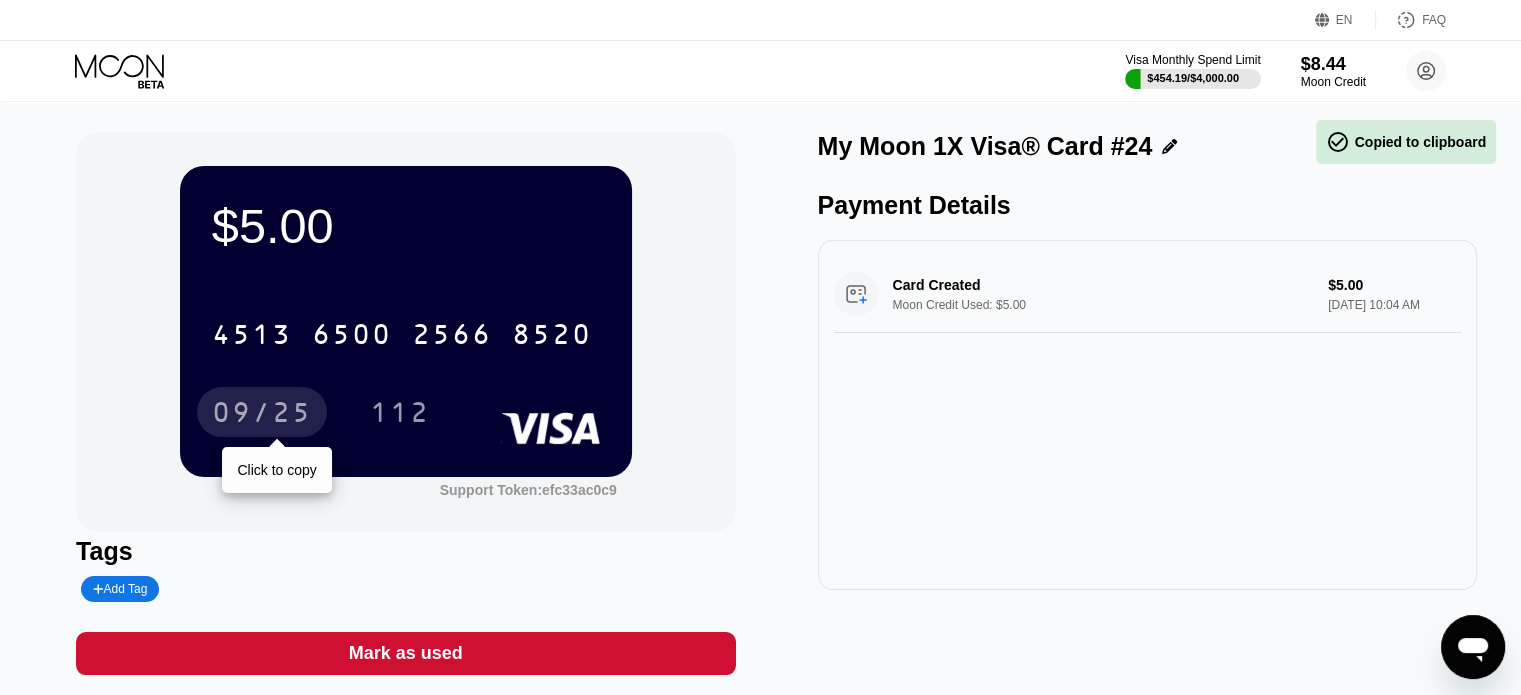 click on "09/25" at bounding box center (262, 415) 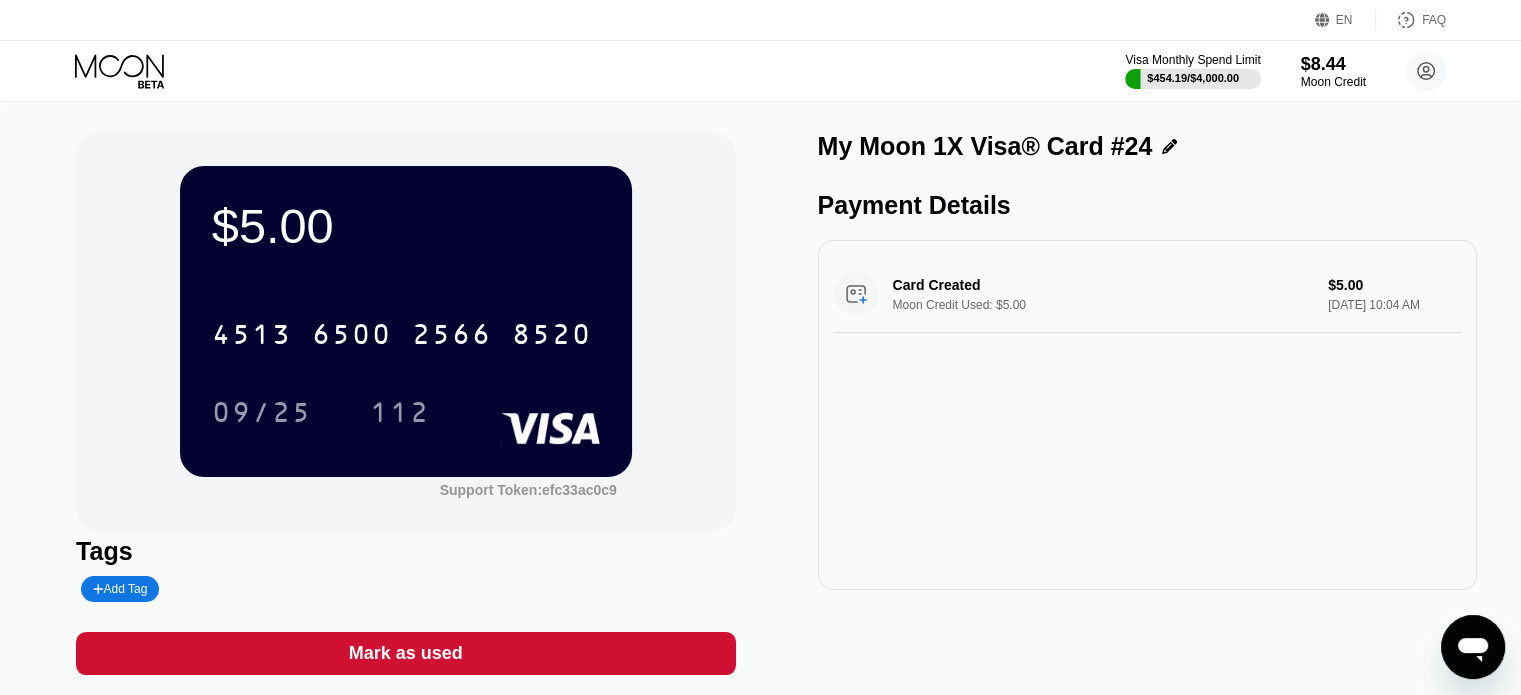drag, startPoint x: 1125, startPoint y: 519, endPoint x: 1048, endPoint y: 504, distance: 78.44743 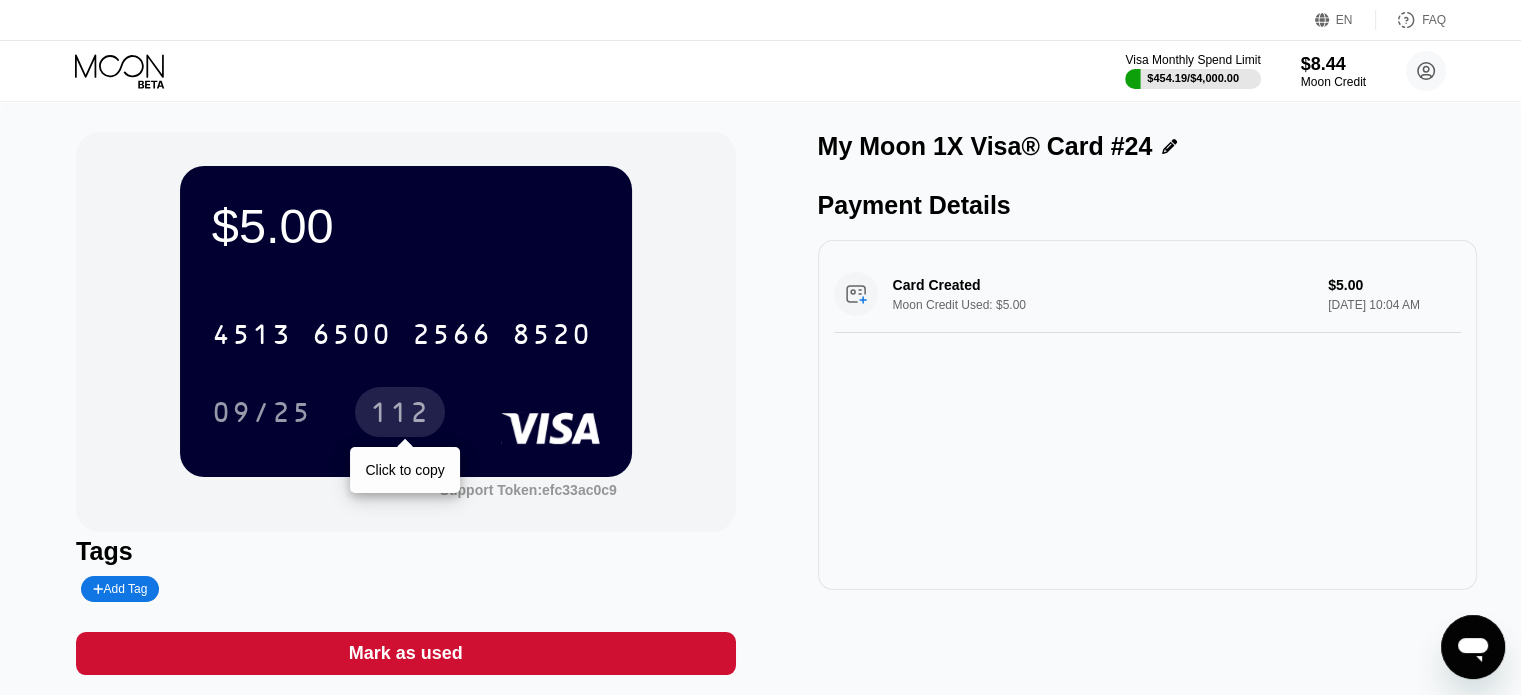 drag, startPoint x: 394, startPoint y: 413, endPoint x: 619, endPoint y: 427, distance: 225.43513 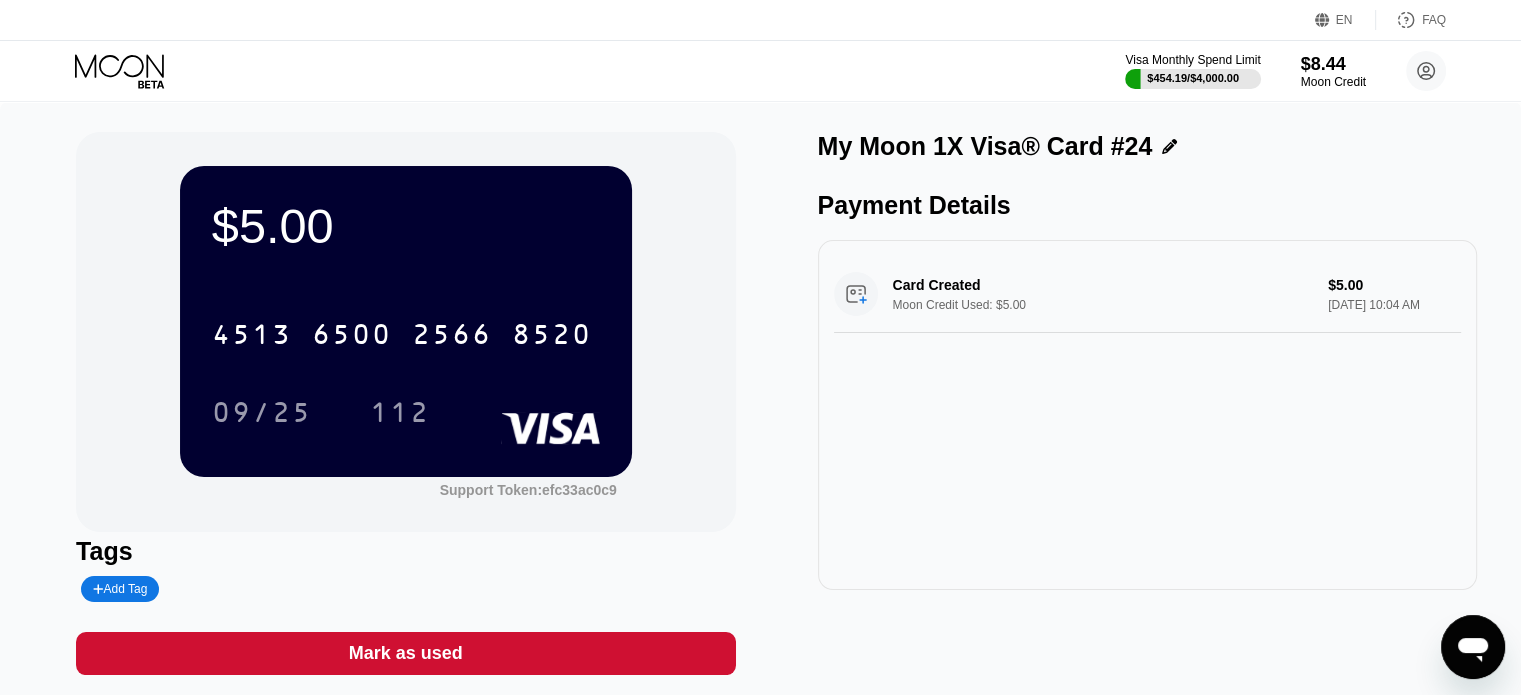 click on "Card Created Moon Credit Used: $5.00 $5.00 Jul 20, 2025 10:04 AM" at bounding box center (1147, 415) 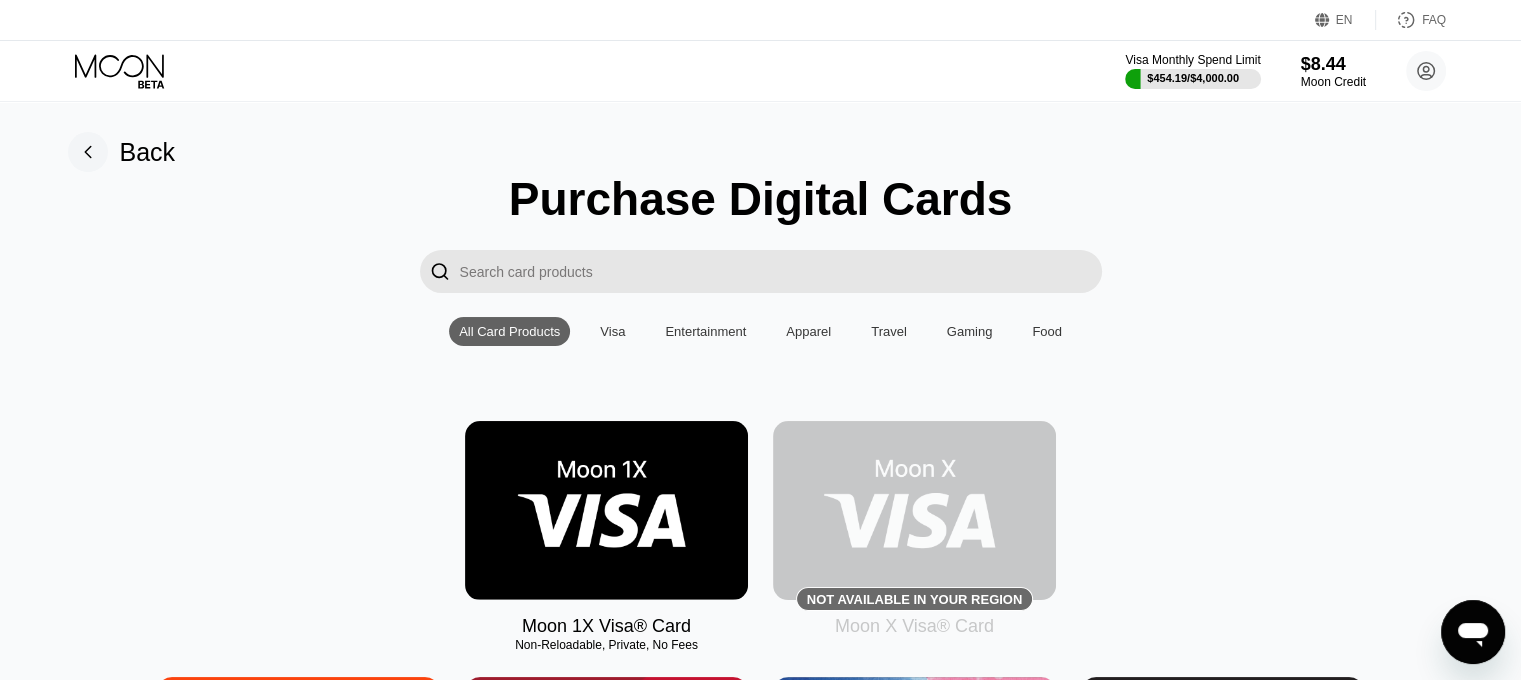 click at bounding box center [606, 510] 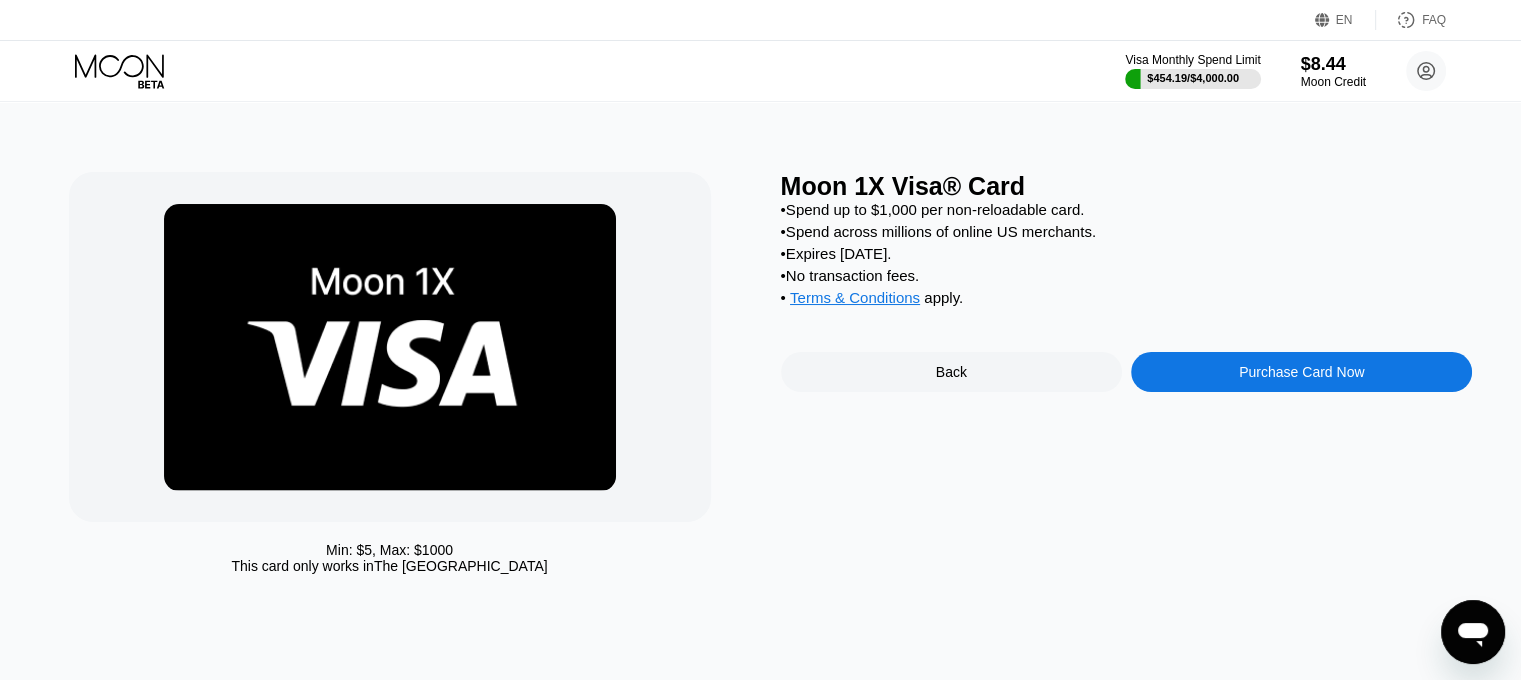 click on "Moon 1X Visa® Card •  Spend up to $1,000 per non-reloadable card. •  Spend across millions of online US merchants. •  Expires in 2 months. •  No transaction fees. •   Terms & Conditions   apply . Back Purchase Card Now" at bounding box center (1127, 378) 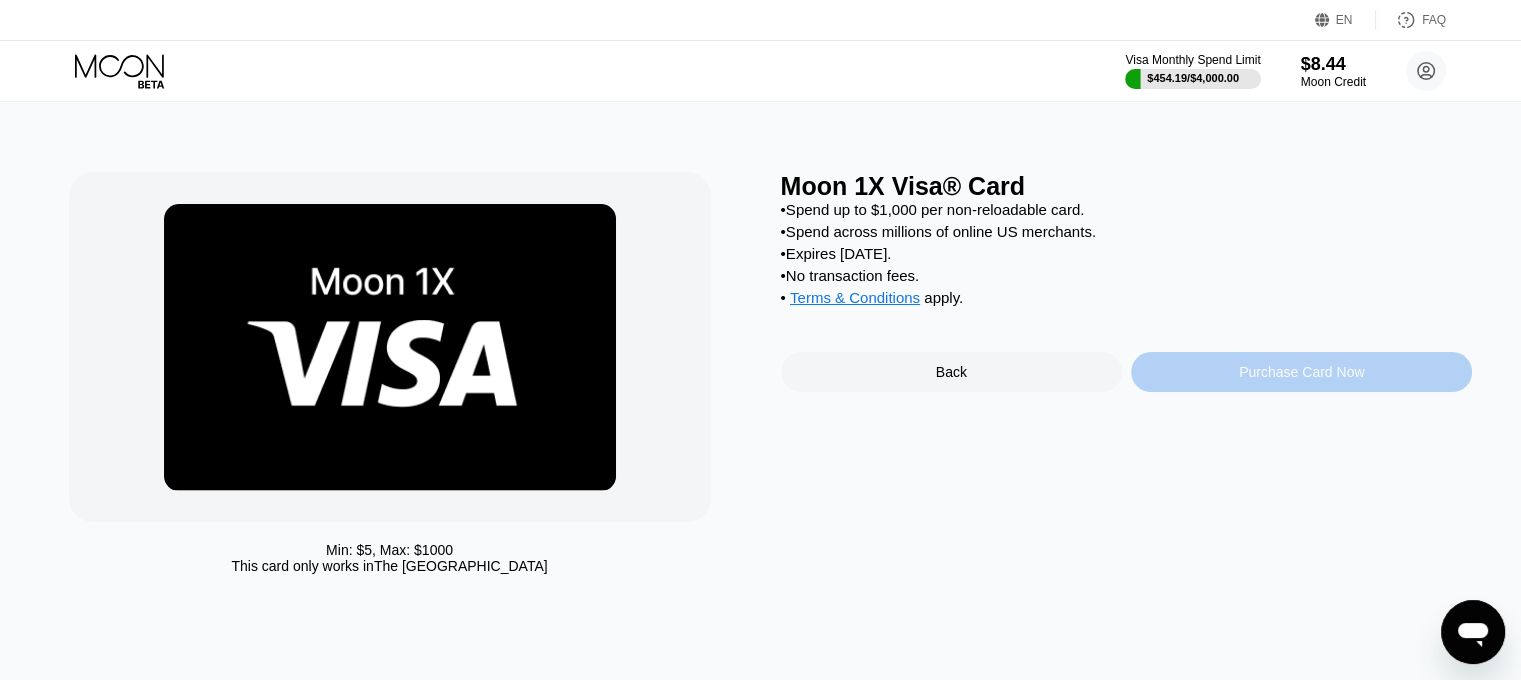 click on "Purchase Card Now" at bounding box center [1301, 372] 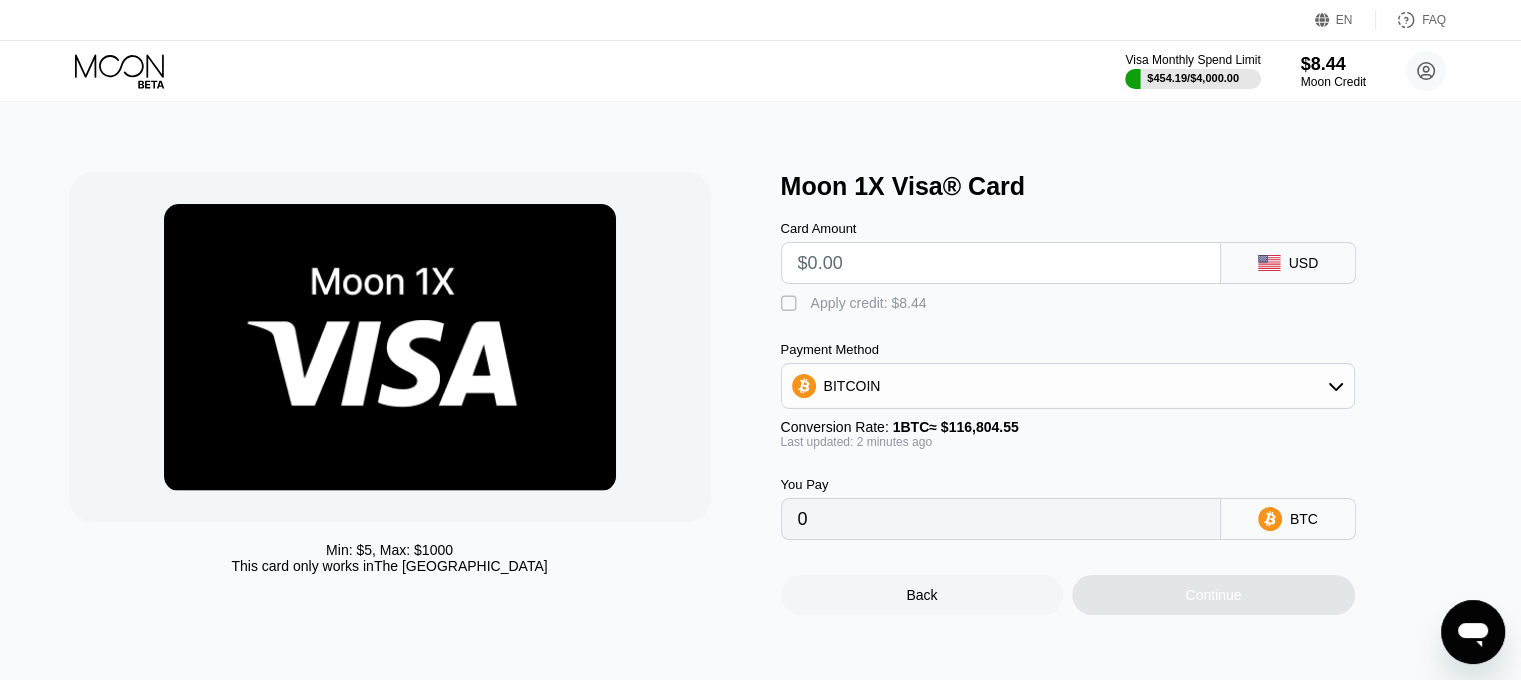 click at bounding box center (1001, 263) 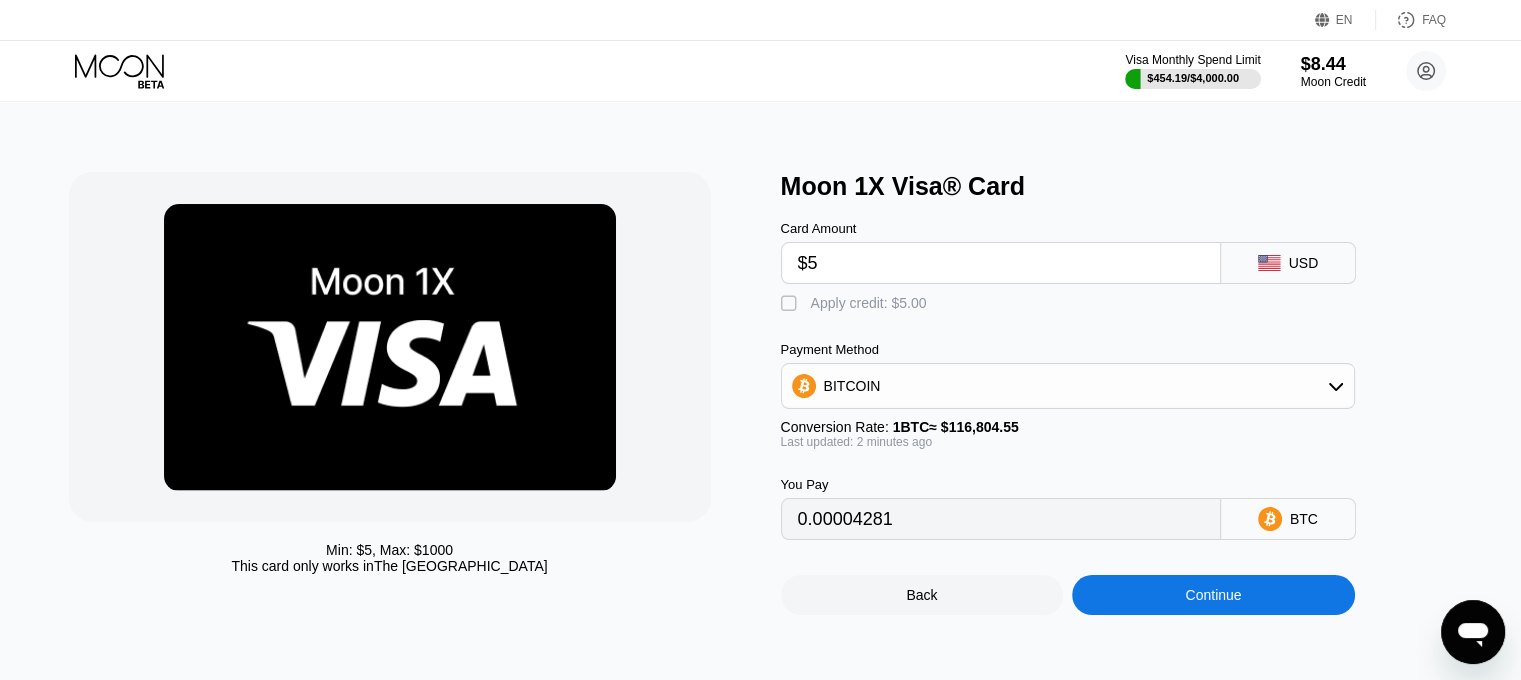 type on "0.00004281" 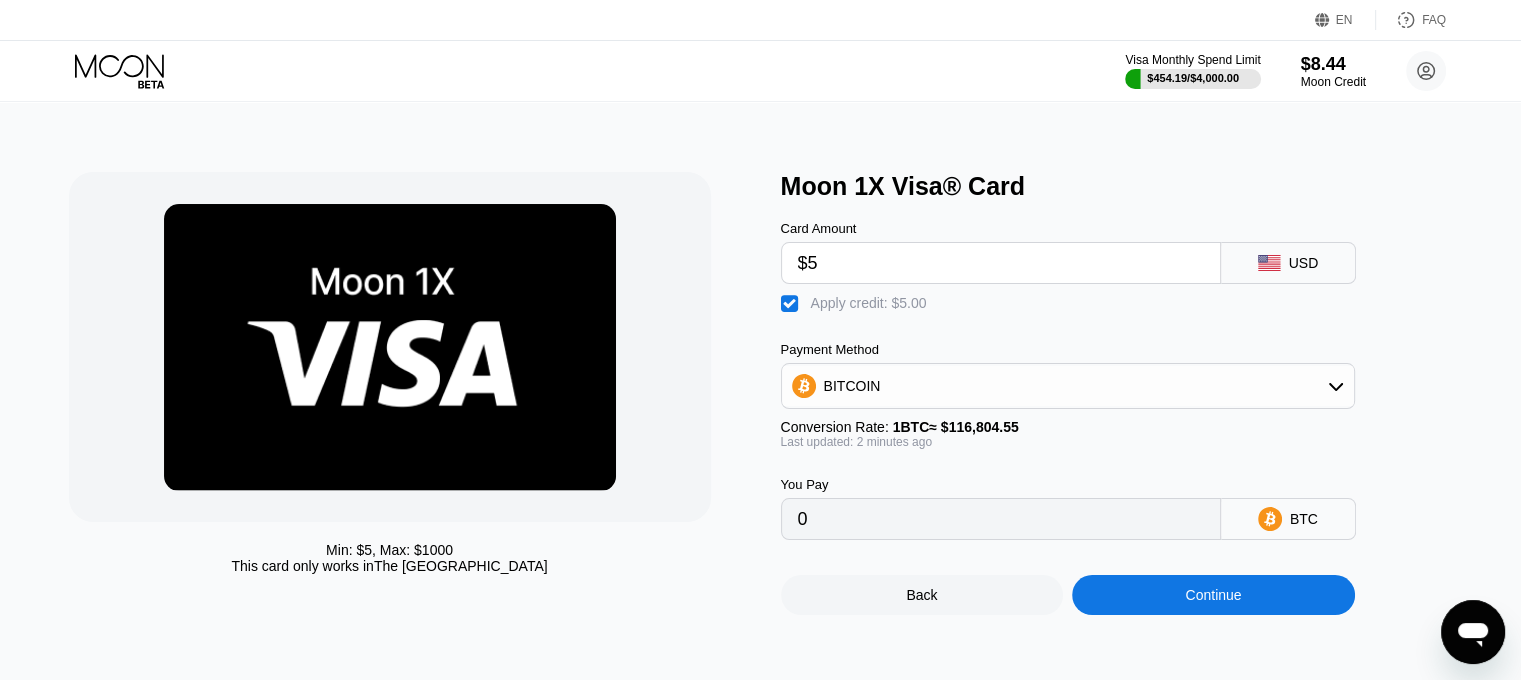 click on "Continue" at bounding box center (1213, 595) 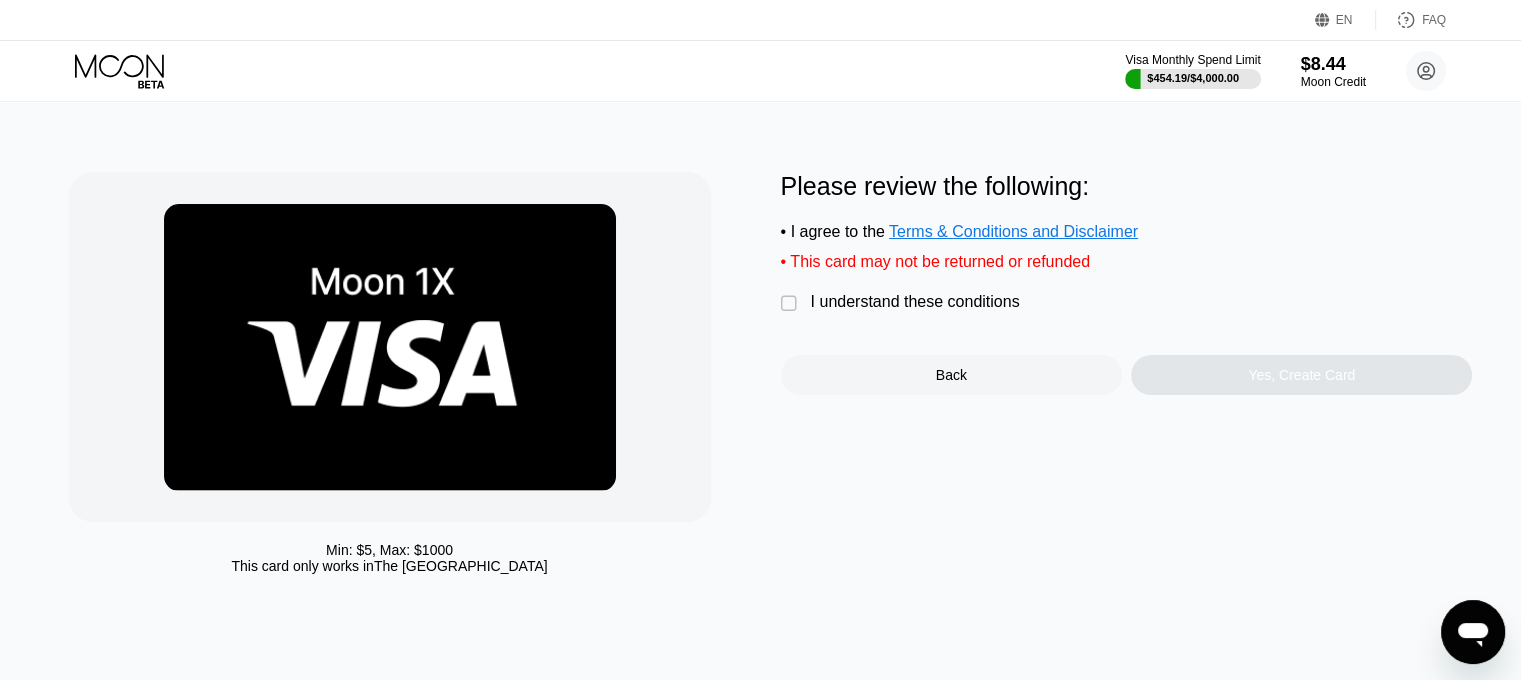 click on "I understand these conditions" at bounding box center [915, 302] 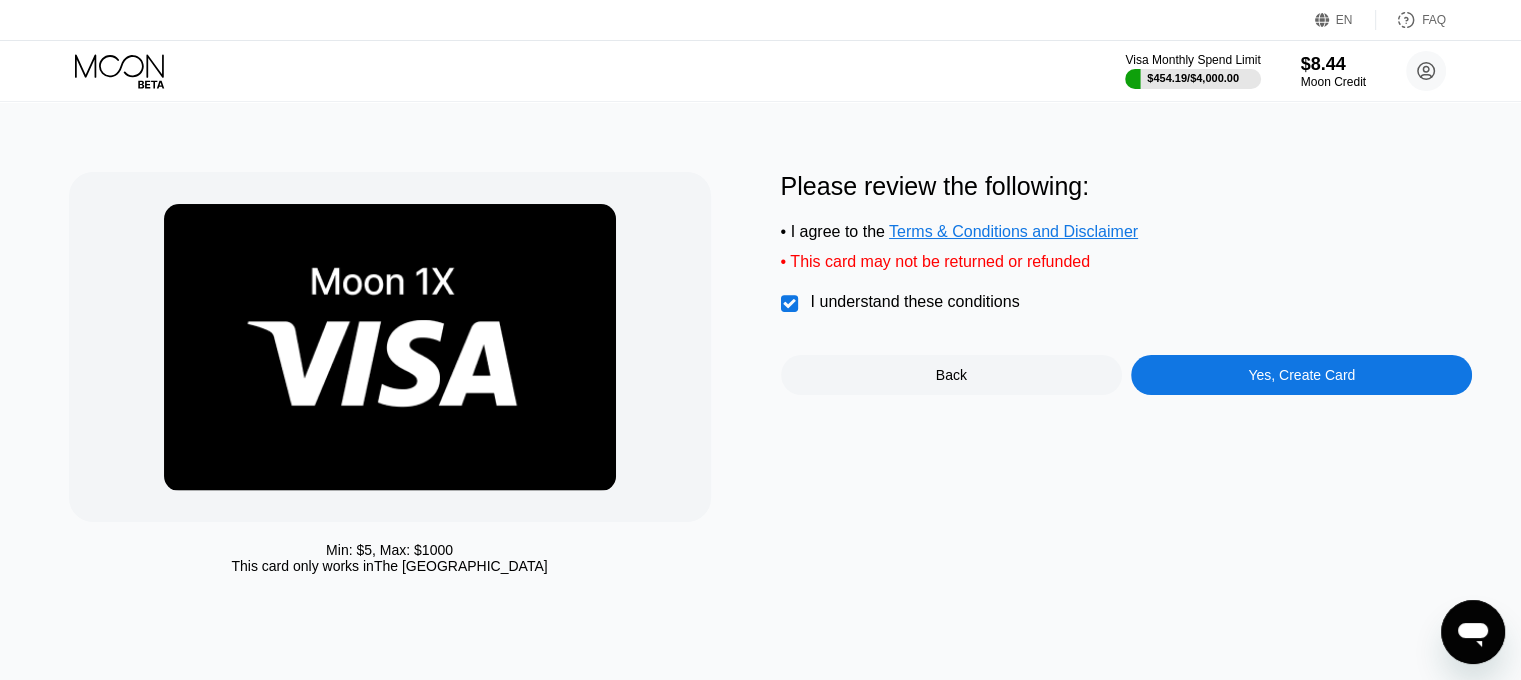 click on "Yes, Create Card" at bounding box center [1301, 375] 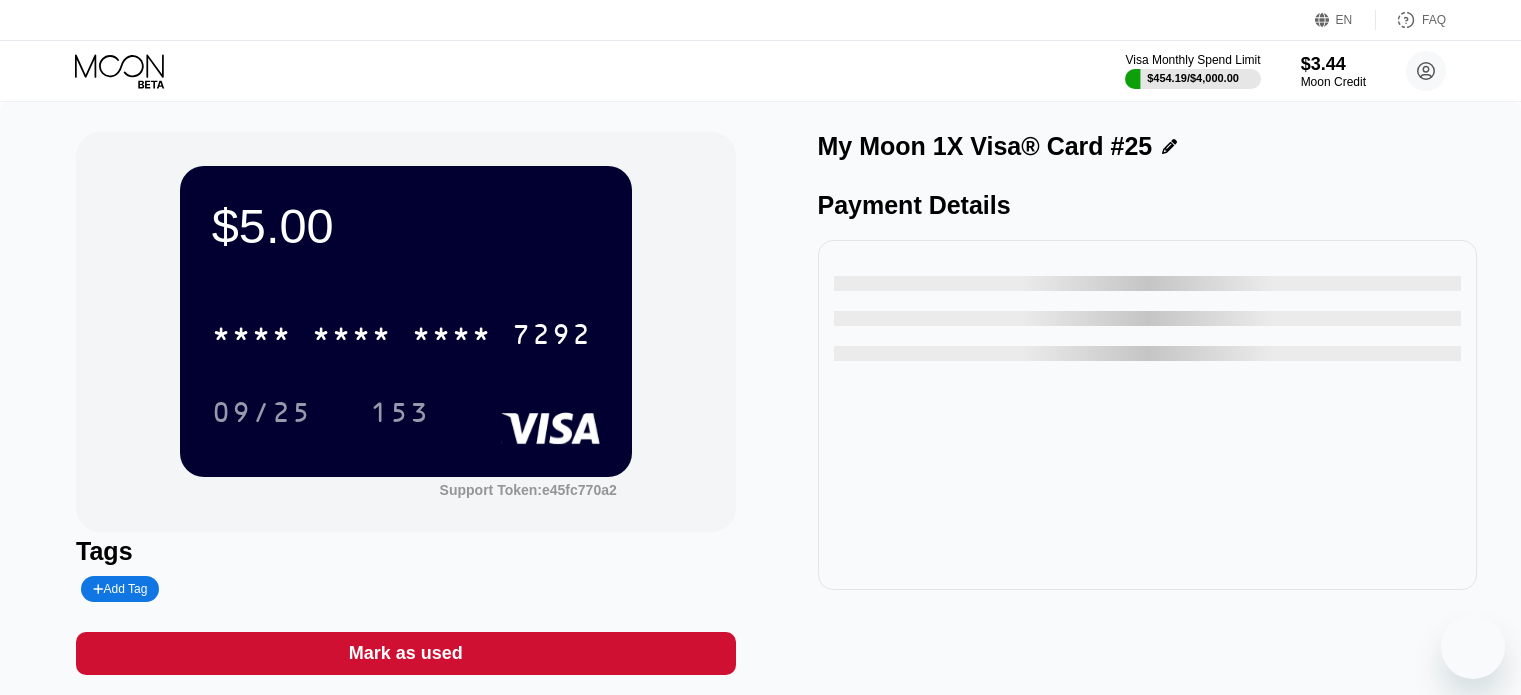 scroll, scrollTop: 0, scrollLeft: 0, axis: both 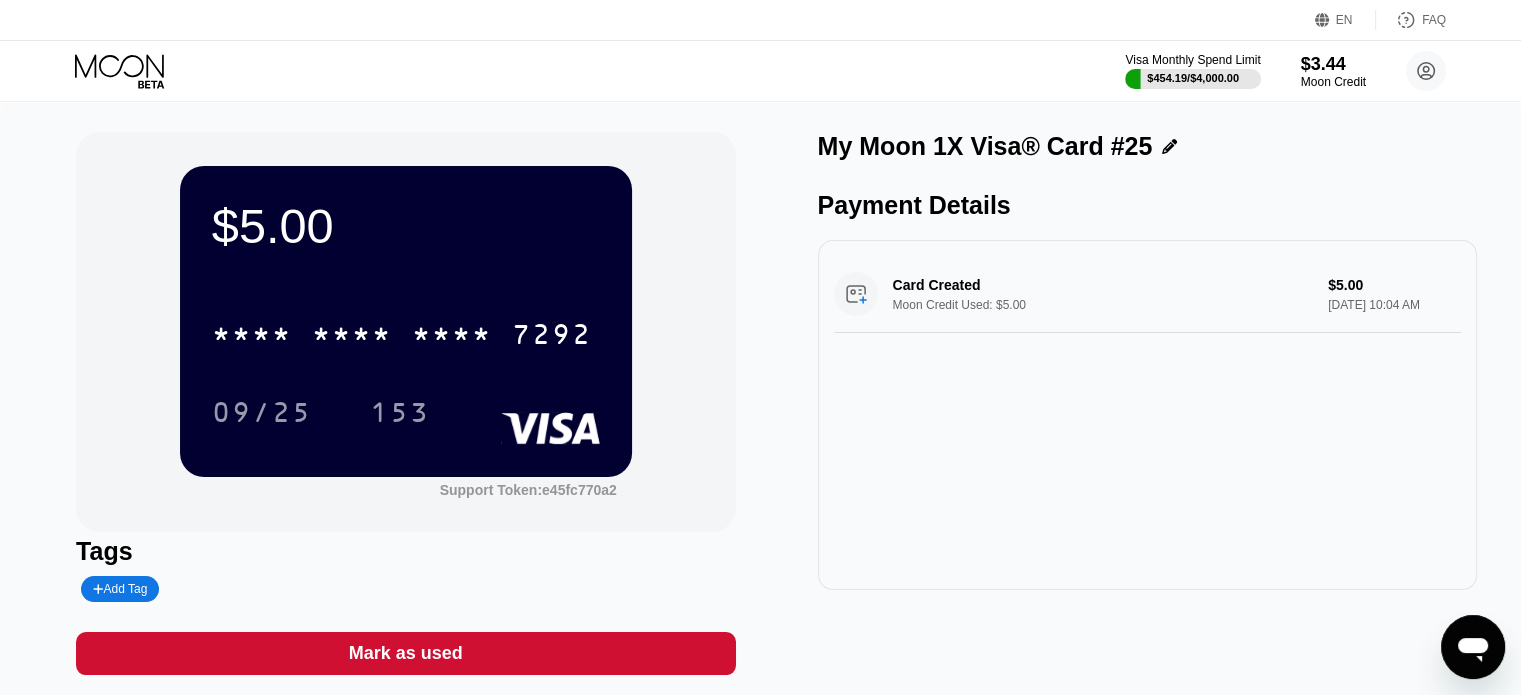 drag, startPoint x: 495, startPoint y: 306, endPoint x: 508, endPoint y: 331, distance: 28.178005 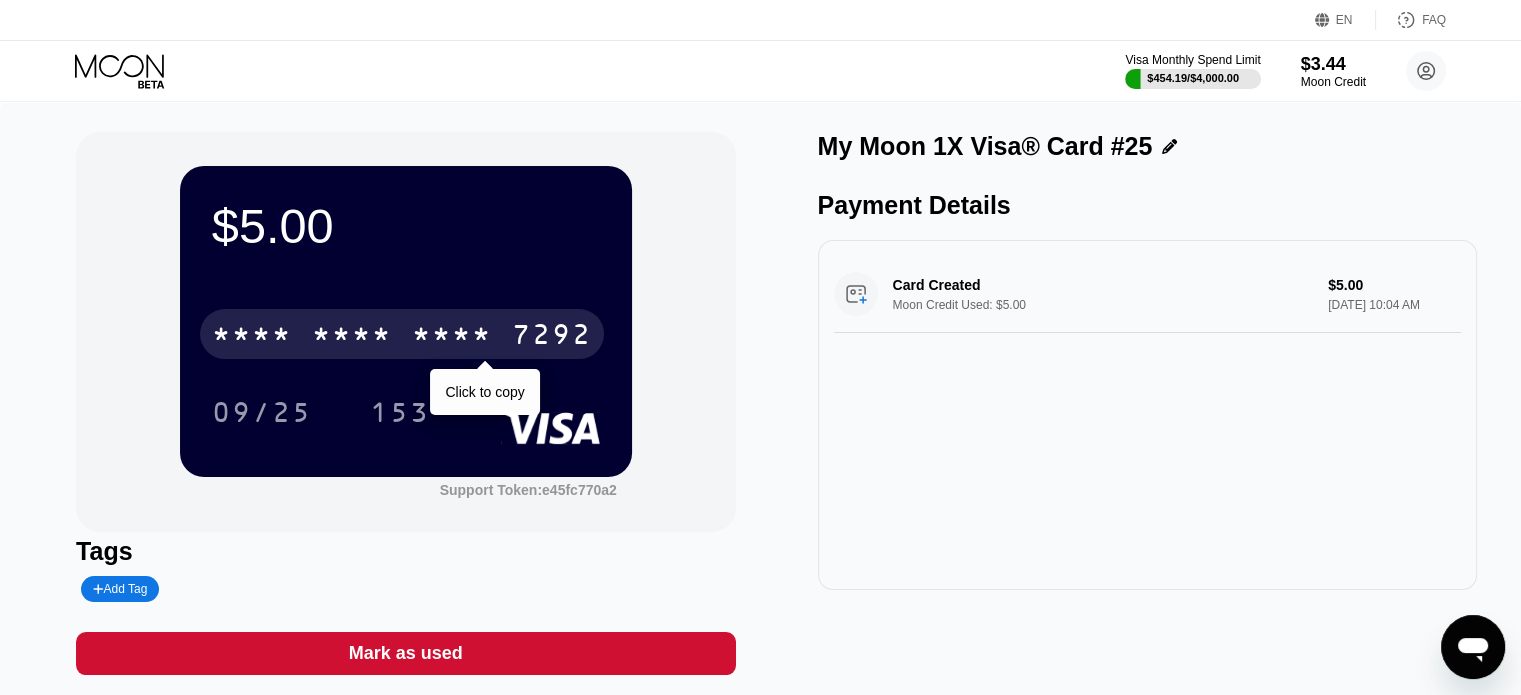 click on "* * * * * * * * * * * * 7292" at bounding box center [402, 334] 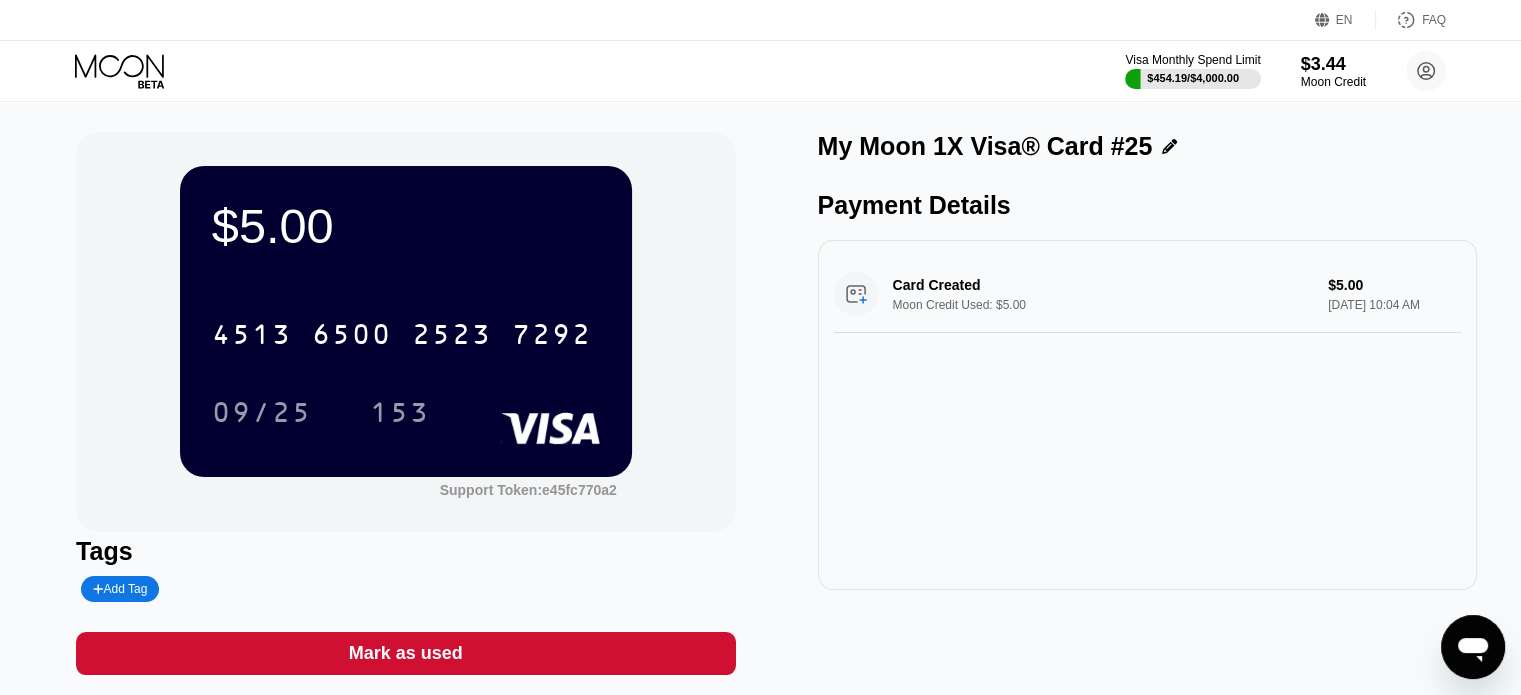 drag, startPoint x: 1184, startPoint y: 409, endPoint x: 977, endPoint y: 403, distance: 207.08694 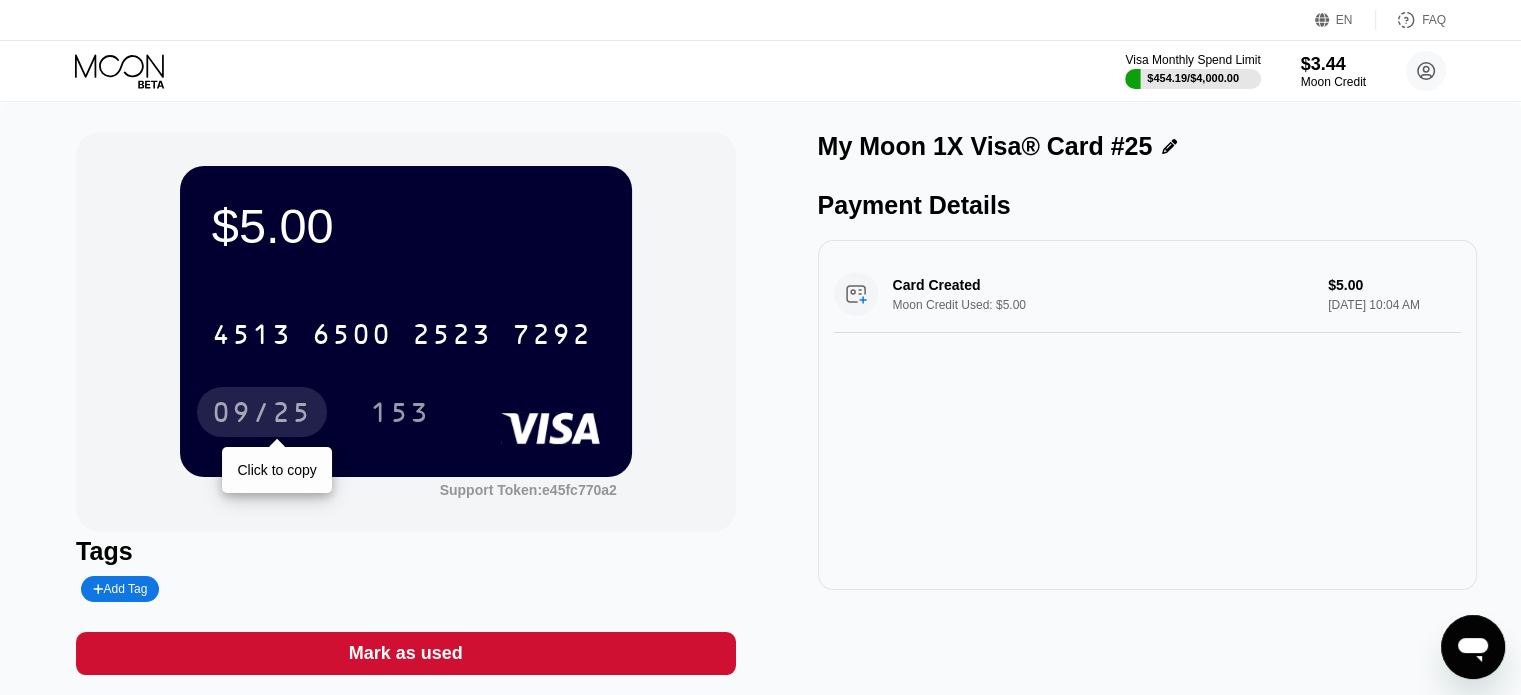 click on "09/25" at bounding box center [262, 415] 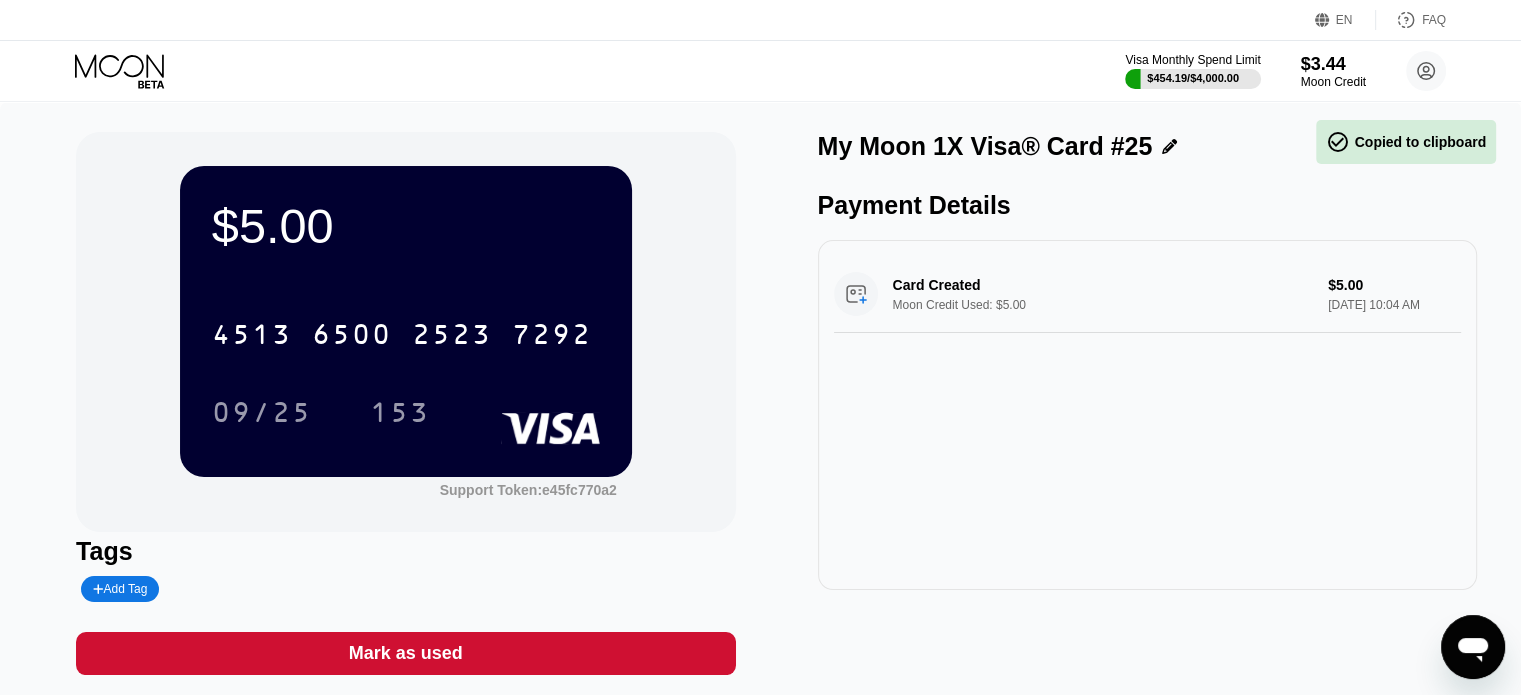 click on "Card Created Moon Credit Used: $5.00 $5.00 Jul 20, 2025 10:04 AM" at bounding box center (1147, 415) 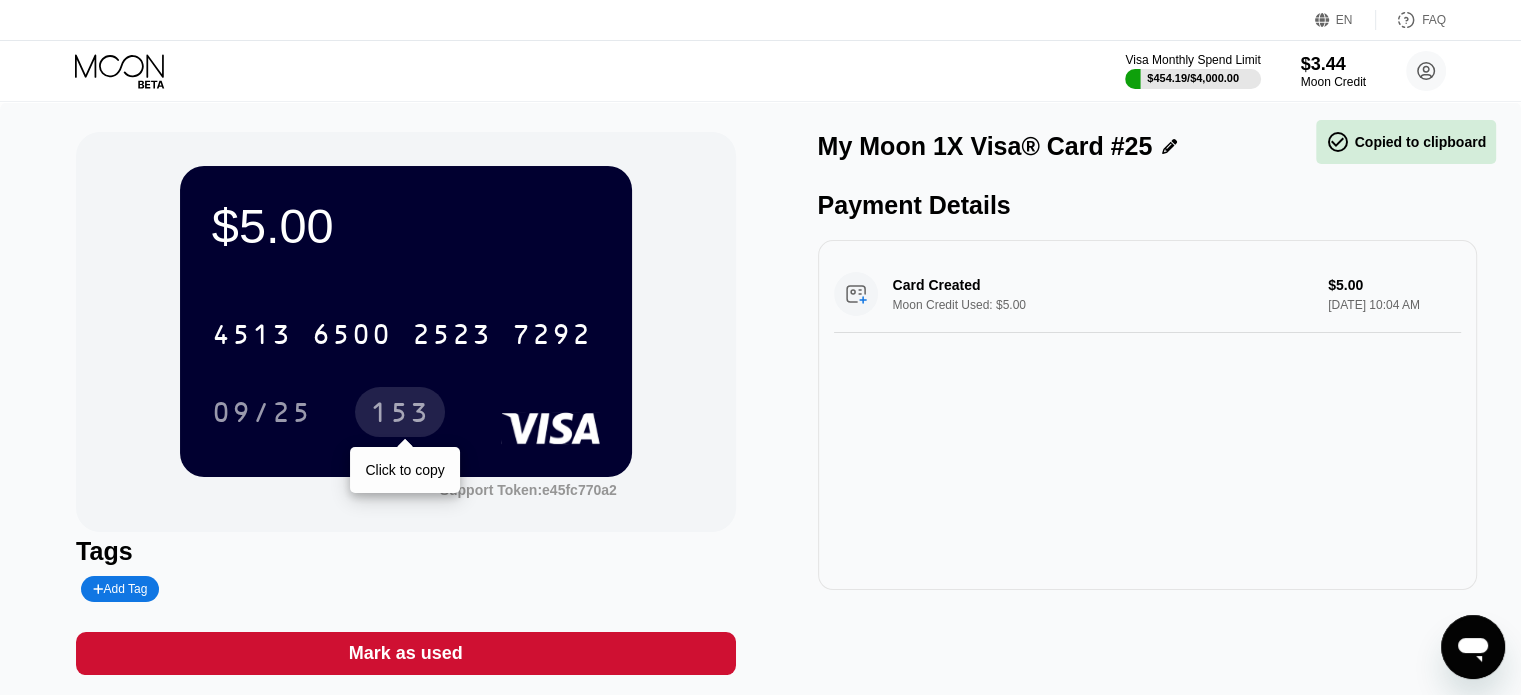 click on "153" at bounding box center (400, 412) 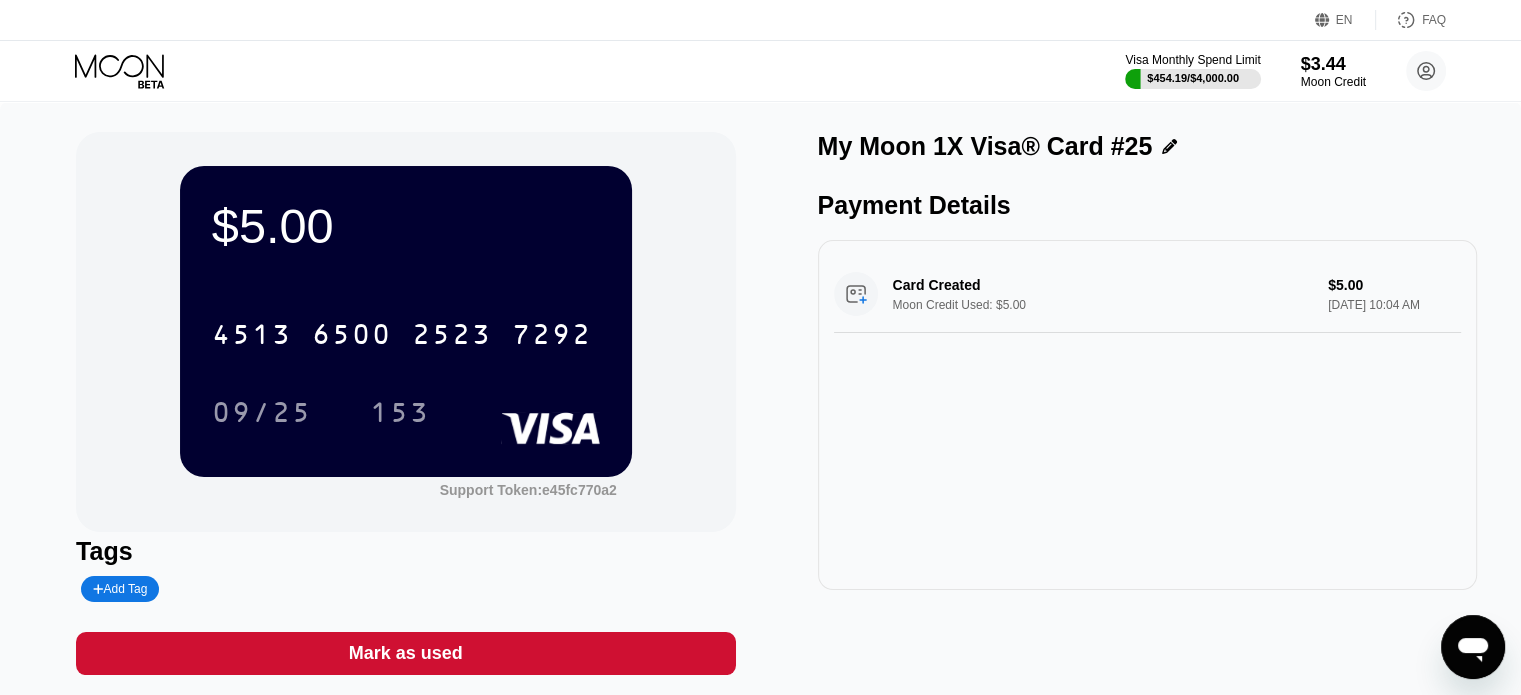 click on "Card Created Moon Credit Used: $5.00 $5.00 Jul 20, 2025 10:04 AM" at bounding box center [1147, 415] 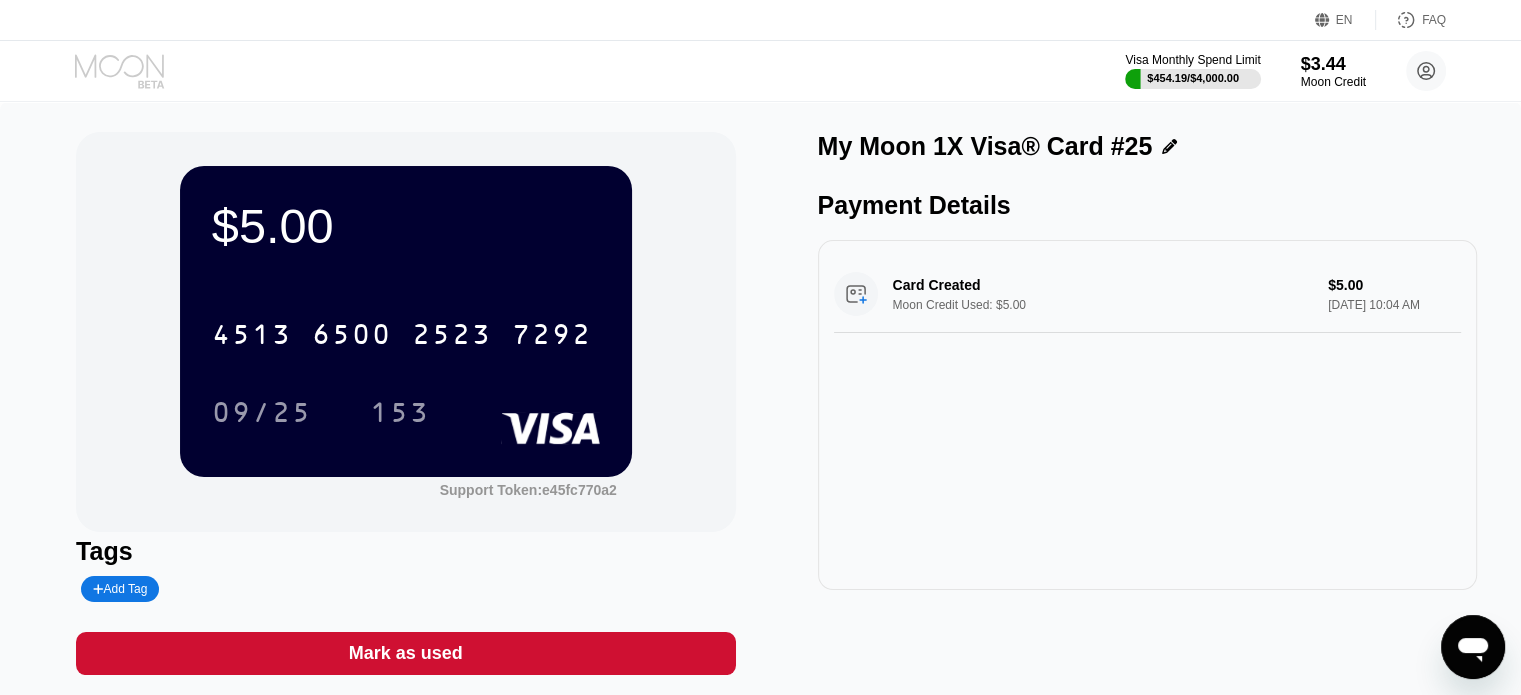 click 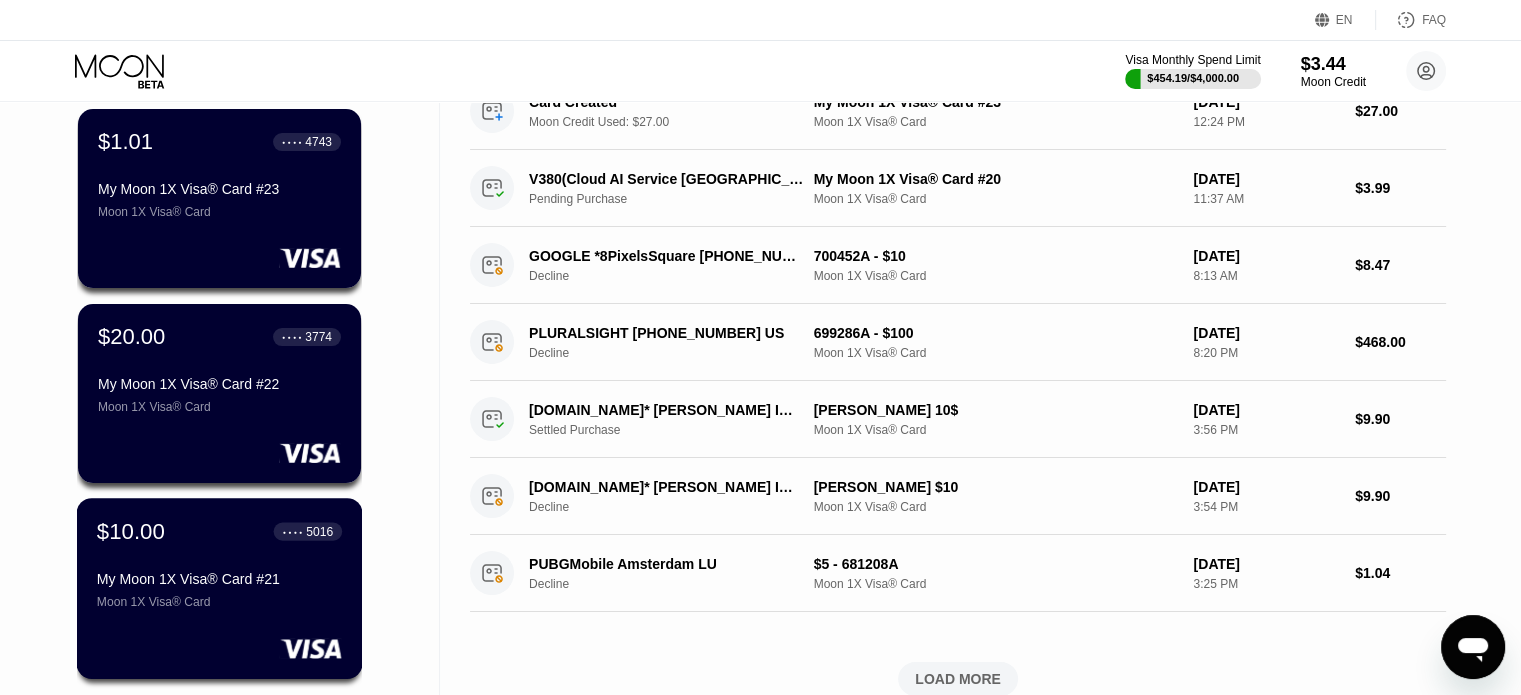 scroll, scrollTop: 530, scrollLeft: 0, axis: vertical 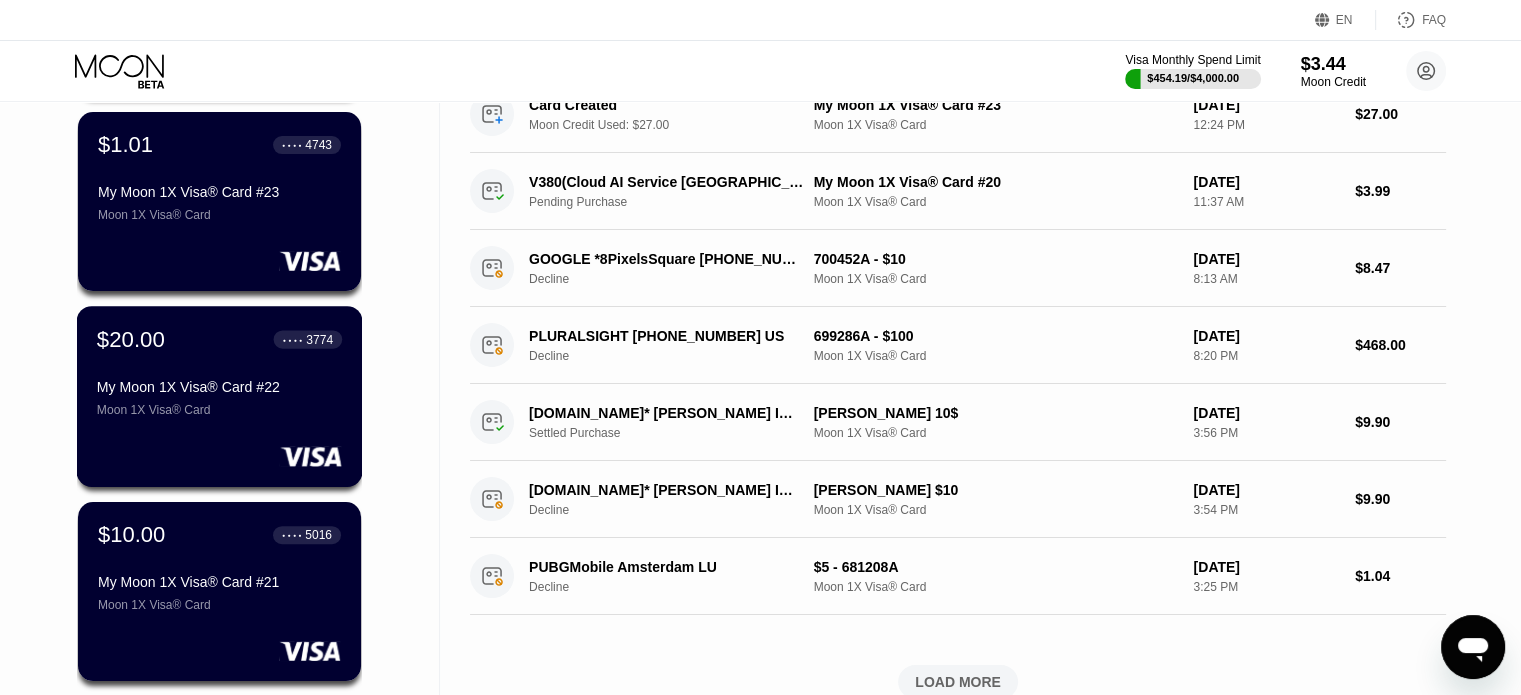 click on "My Moon 1X Visa® Card #22 Moon 1X Visa® Card" at bounding box center [219, 398] 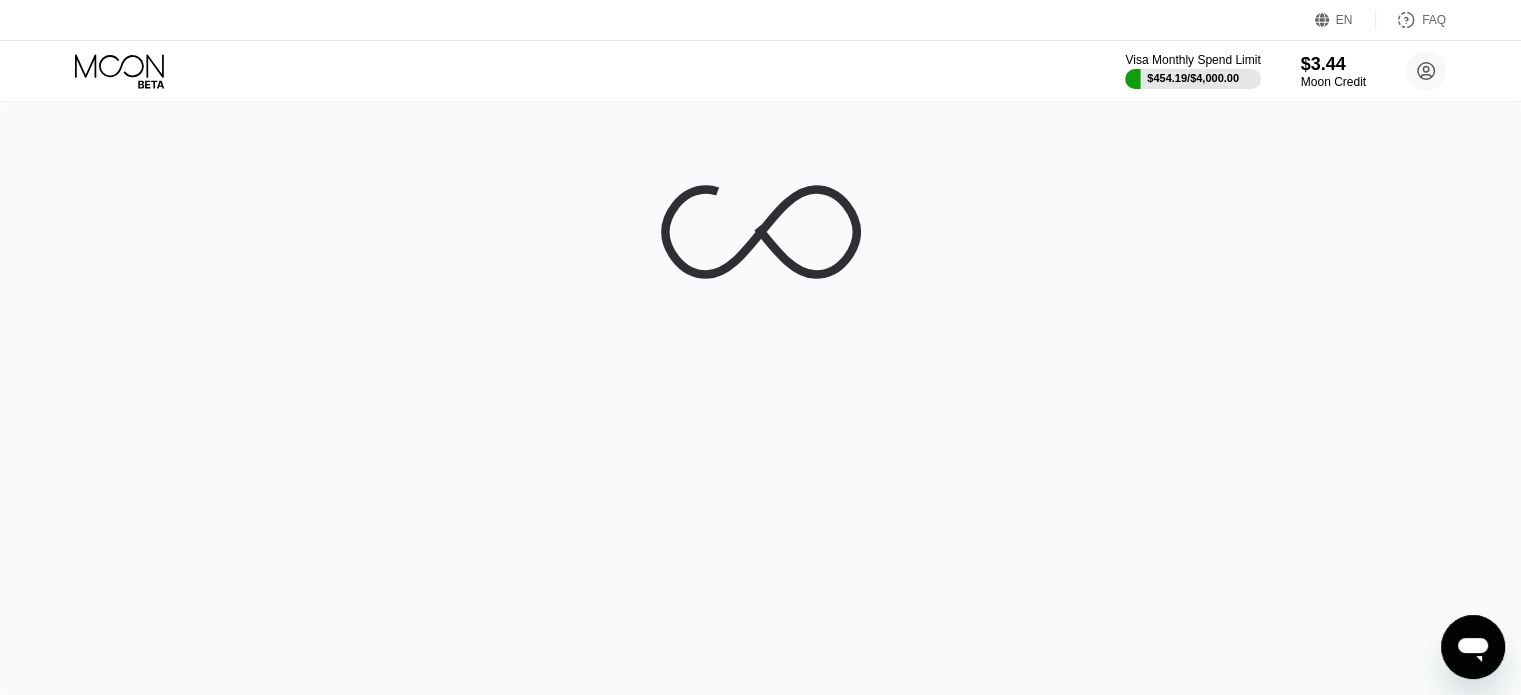 scroll, scrollTop: 0, scrollLeft: 0, axis: both 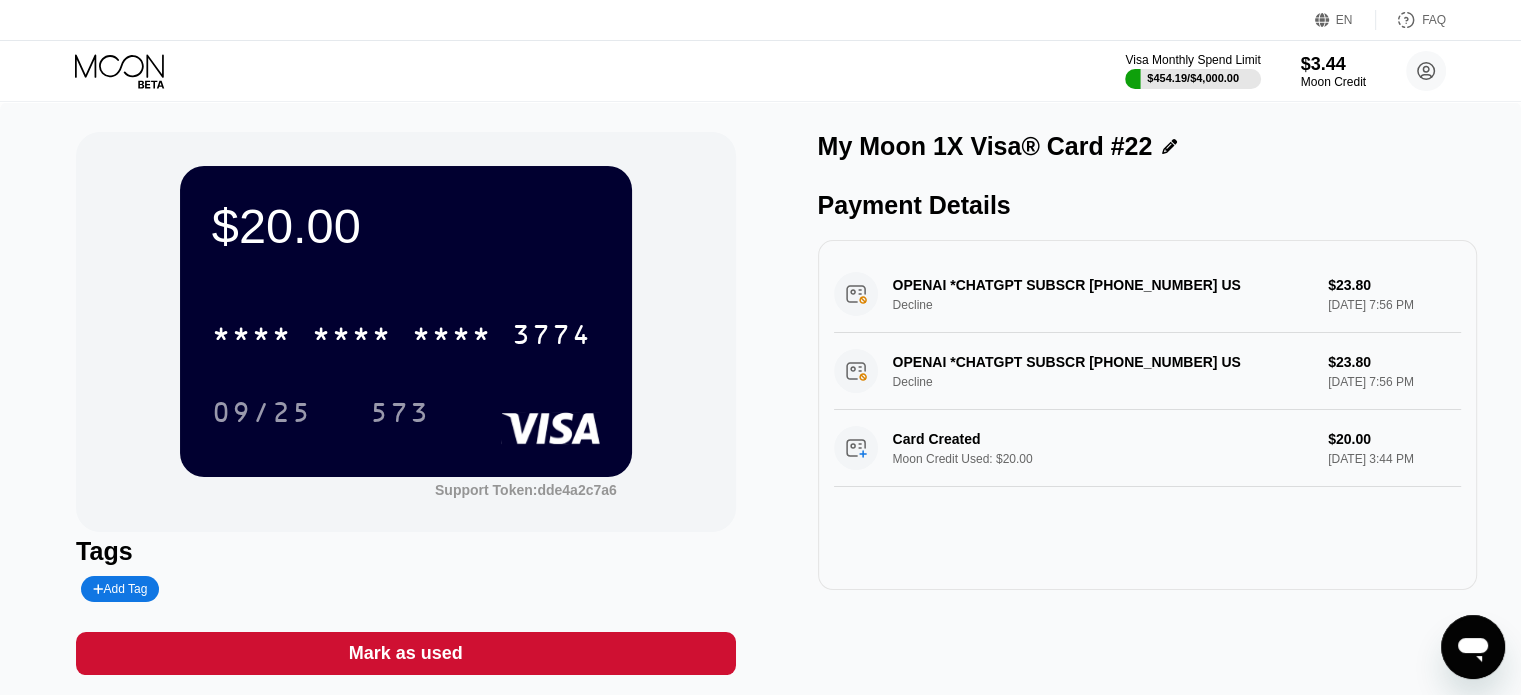 click on "$20.00 * * * * * * * * * * * * 3774 09/25 573 Support Token:  dde4a2c7a6 Tags  Add Tag Mark as used My Moon 1X Visa® Card #22 Payment Details OPENAI *CHATGPT SUBSCR   +14158799686 US Decline $23.80 Jul 19, 2025 7:56 PM OPENAI *CHATGPT SUBSCR   +14158799686 US Decline $23.80 Jul 19, 2025 7:56 PM Card Created Moon Credit Used: $20.00 $20.00 Jul 16, 2025 3:44 PM" at bounding box center [760, 413] 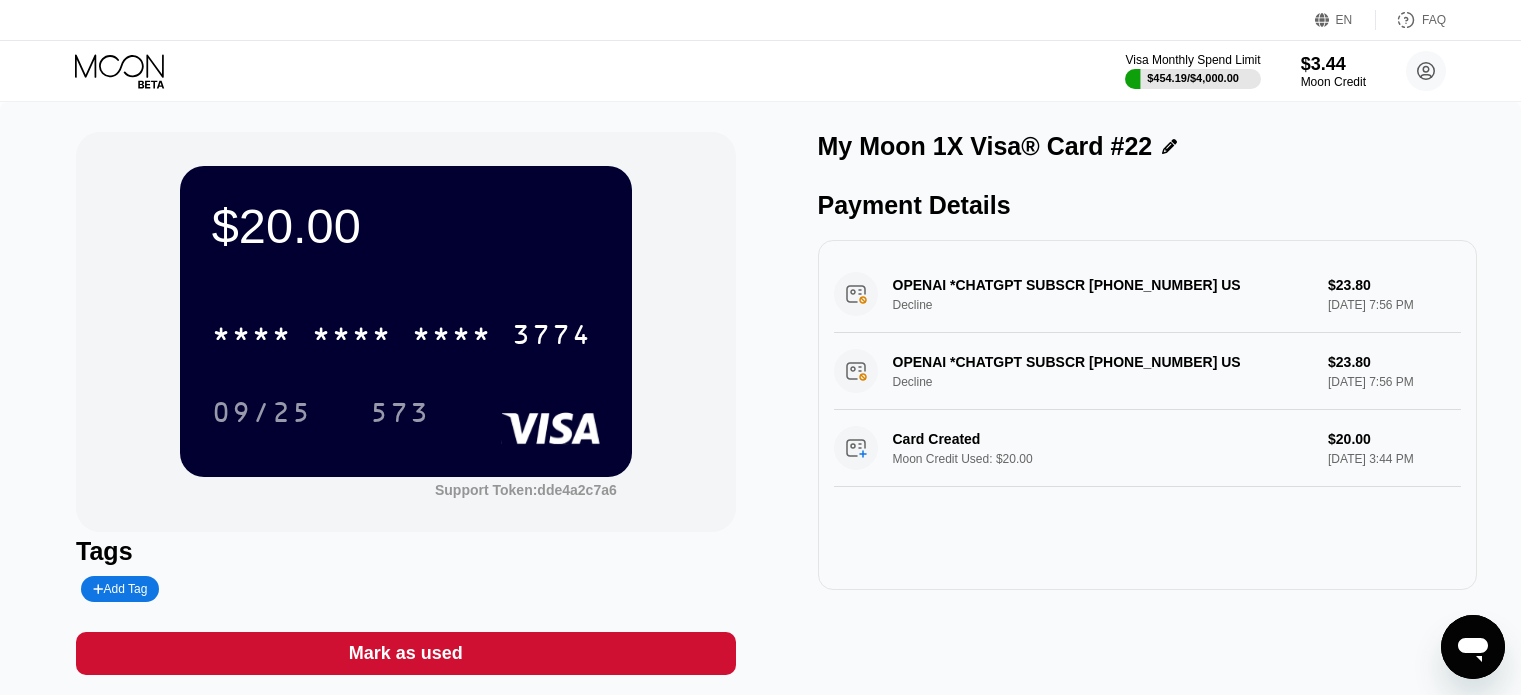 scroll, scrollTop: 0, scrollLeft: 0, axis: both 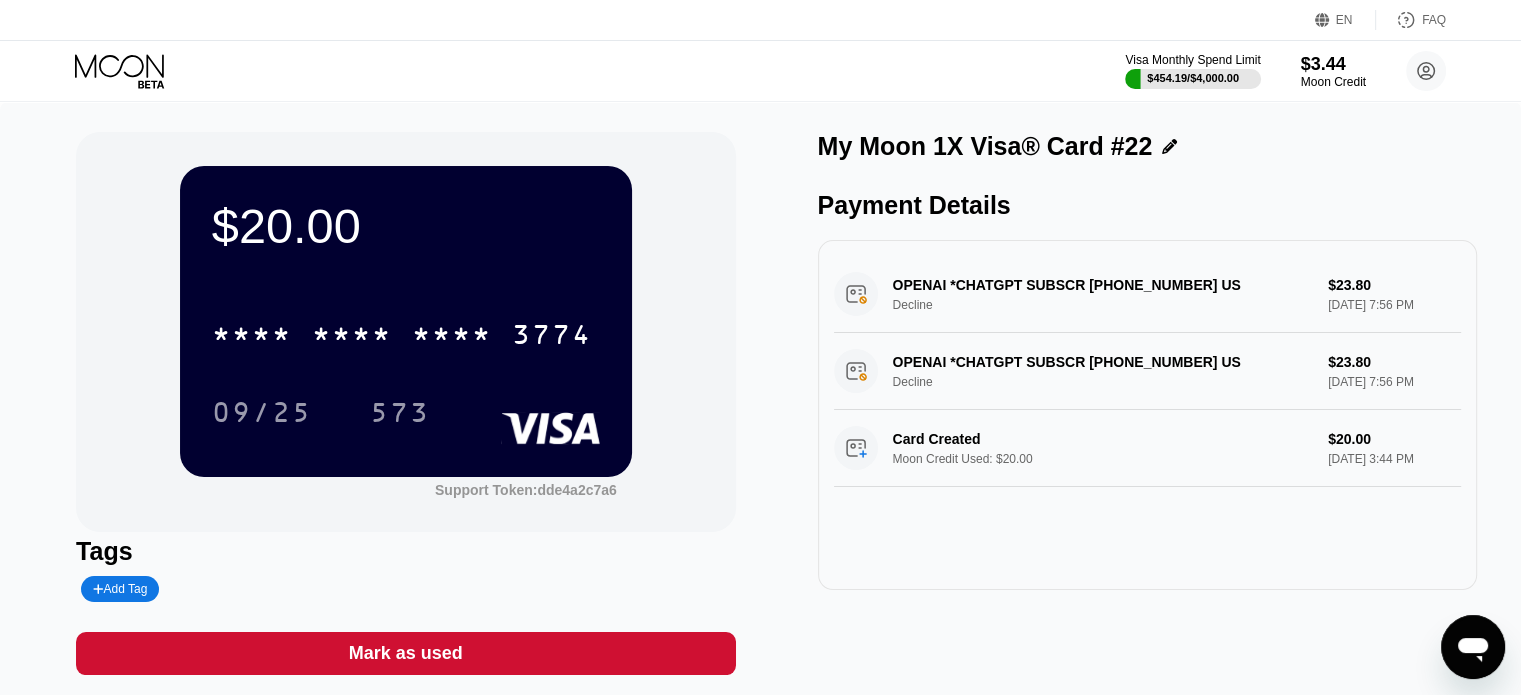 click 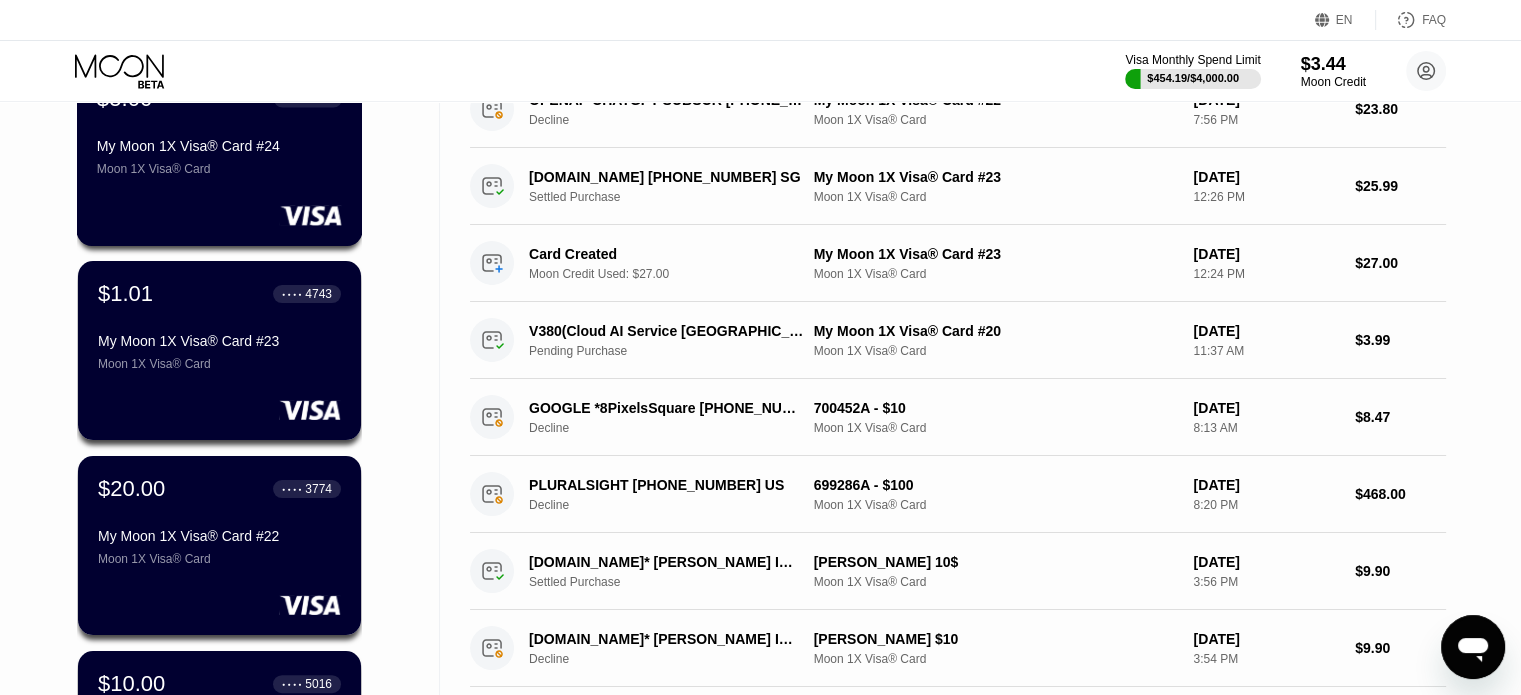 scroll, scrollTop: 400, scrollLeft: 0, axis: vertical 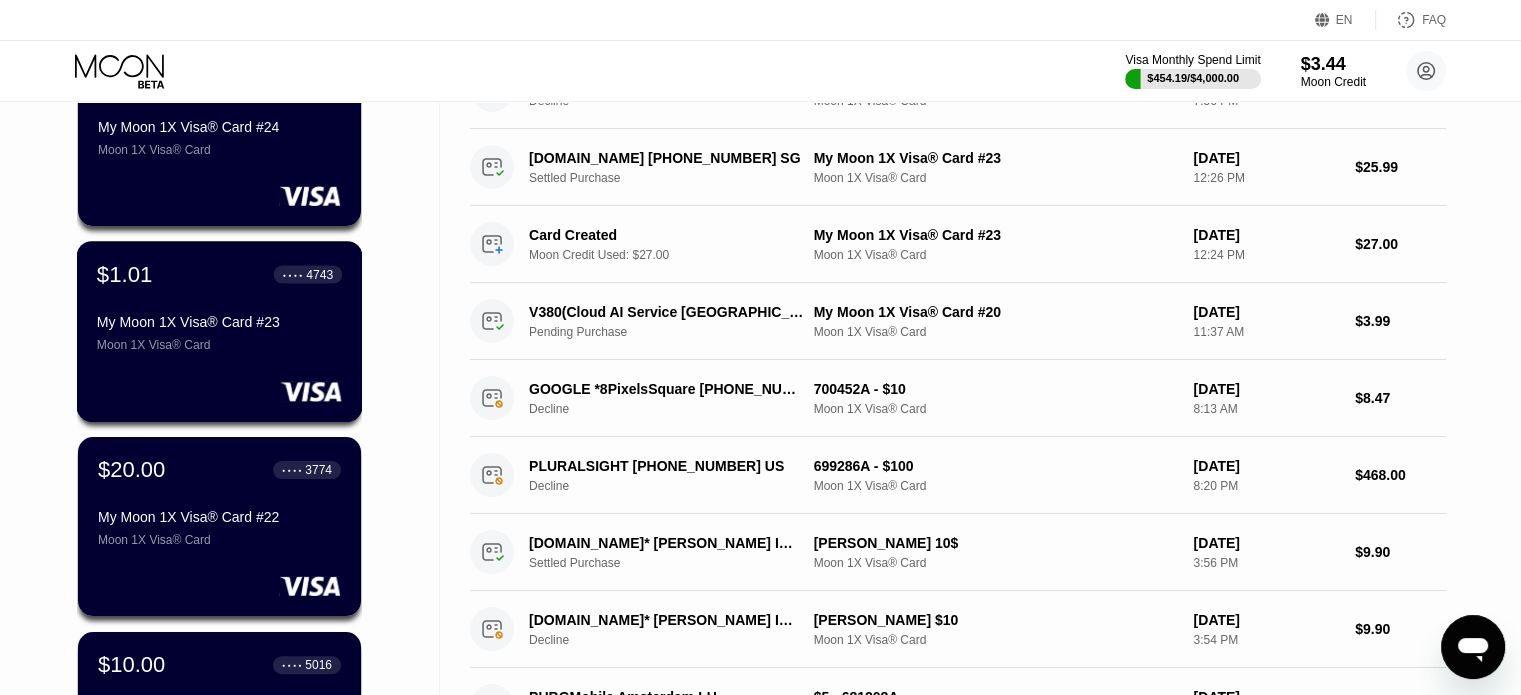 click on "Moon 1X Visa® Card" at bounding box center (219, 345) 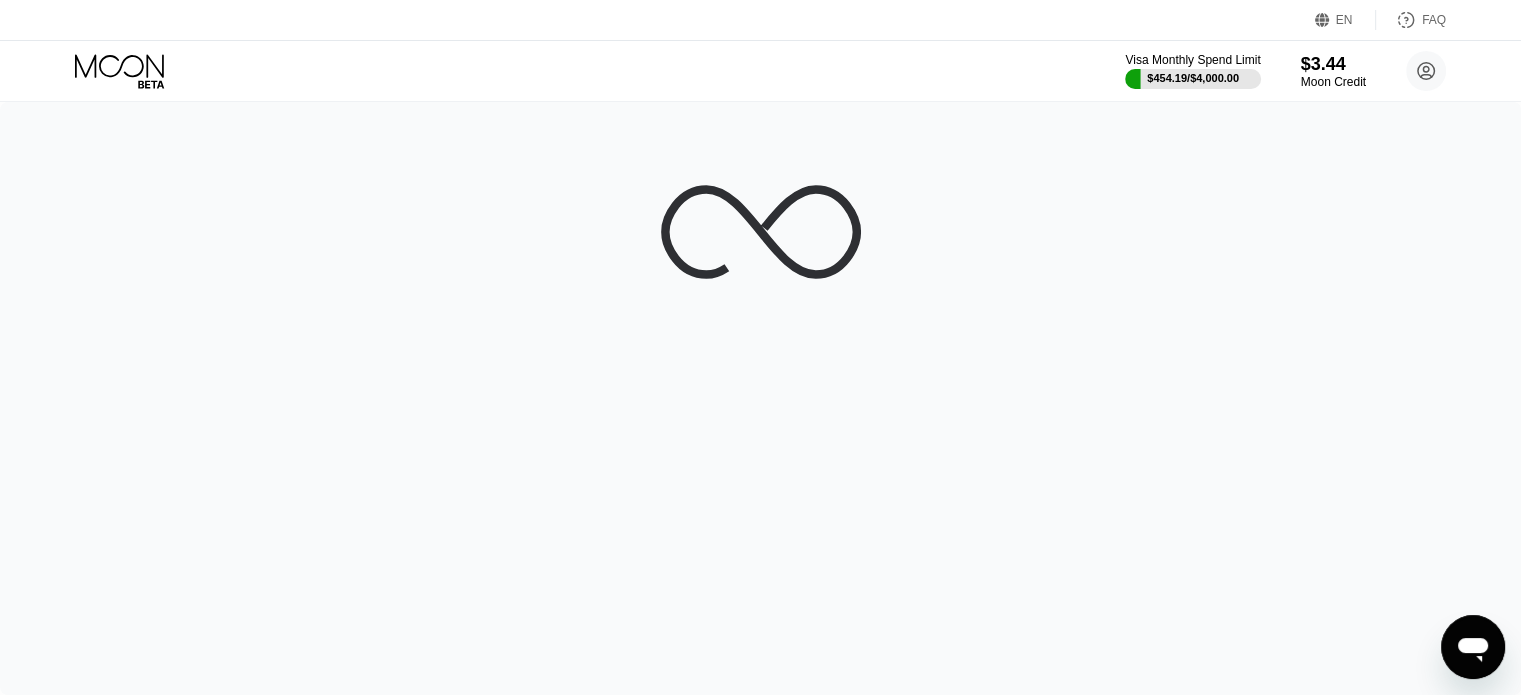 scroll, scrollTop: 0, scrollLeft: 0, axis: both 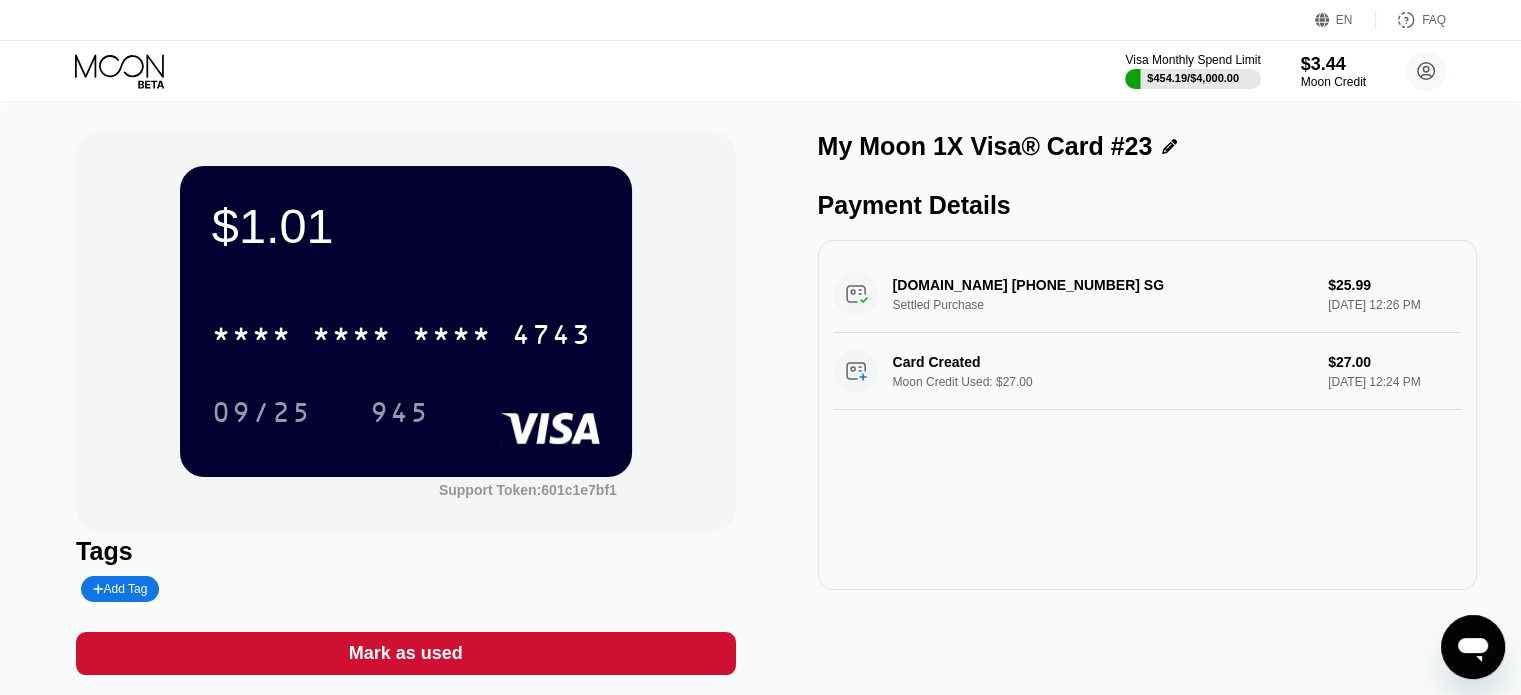 click on "Visa Monthly Spend Limit $454.19 / $4,000.00 $3.44 Moon Credit Hossein Ghorbani thehosseinxo@gmail.com  Home Settings Support Careers About Us Log out Privacy policy Terms" at bounding box center [760, 71] 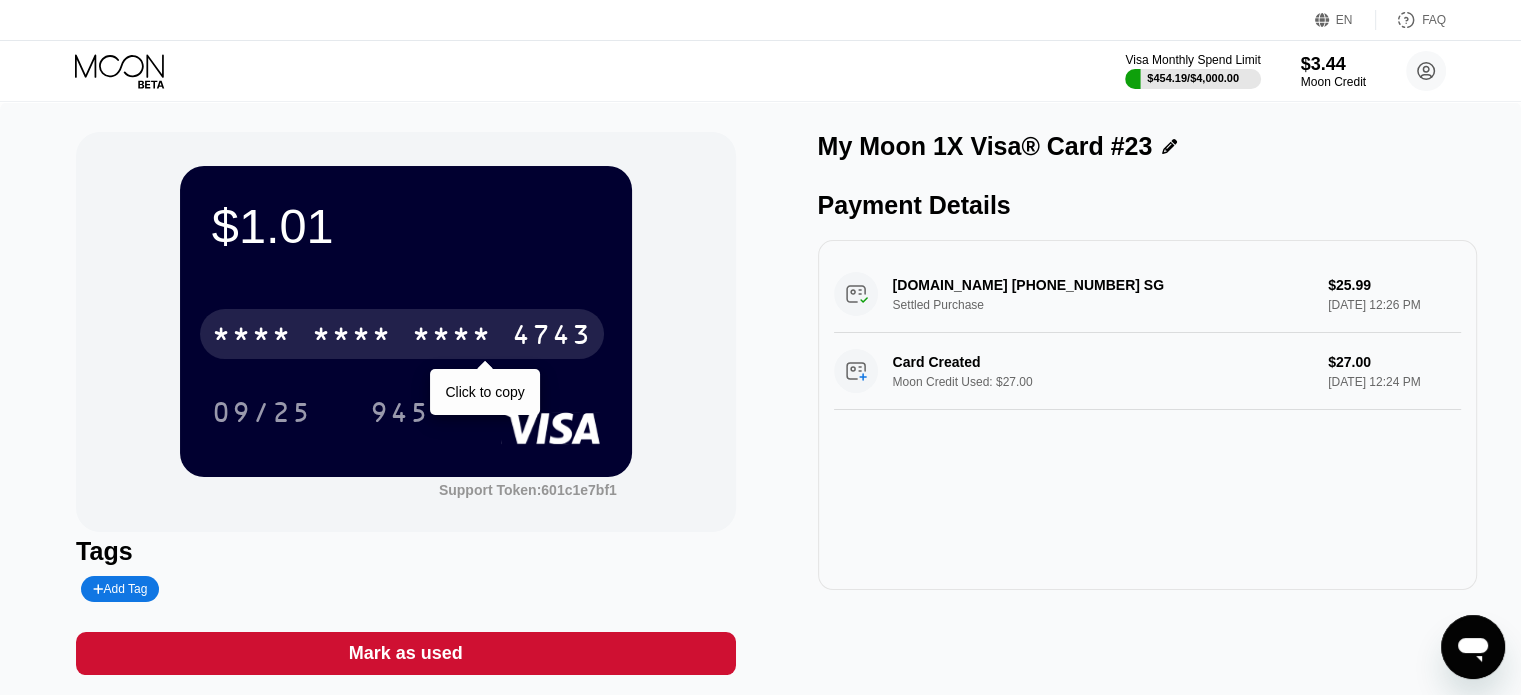 drag, startPoint x: 318, startPoint y: 348, endPoint x: 696, endPoint y: 368, distance: 378.52872 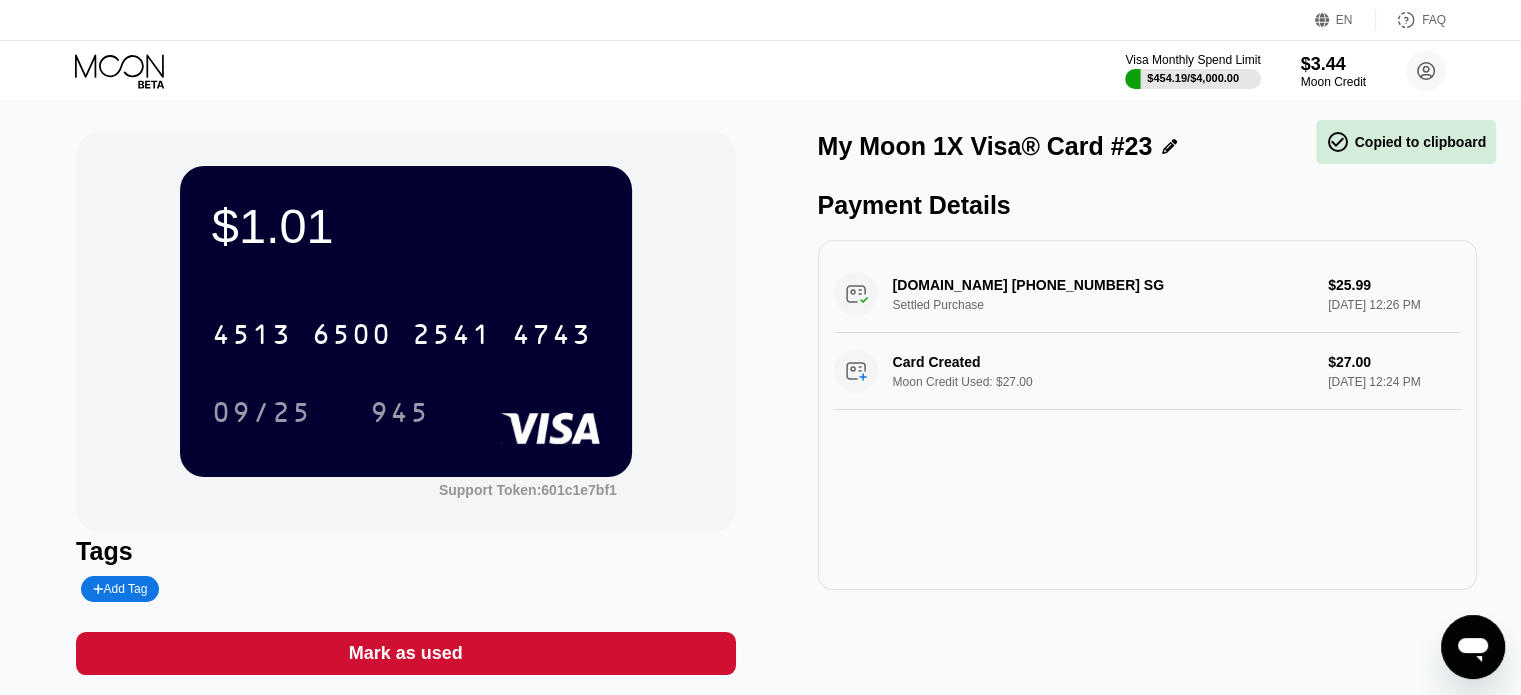 click on "KLINGAI.COM              +8653952609  SG Settled Purchase $25.99 Jul 19, 2025 12:26 PM Card Created Moon Credit Used: $27.00 $27.00 Jul 19, 2025 12:24 PM" at bounding box center [1147, 415] 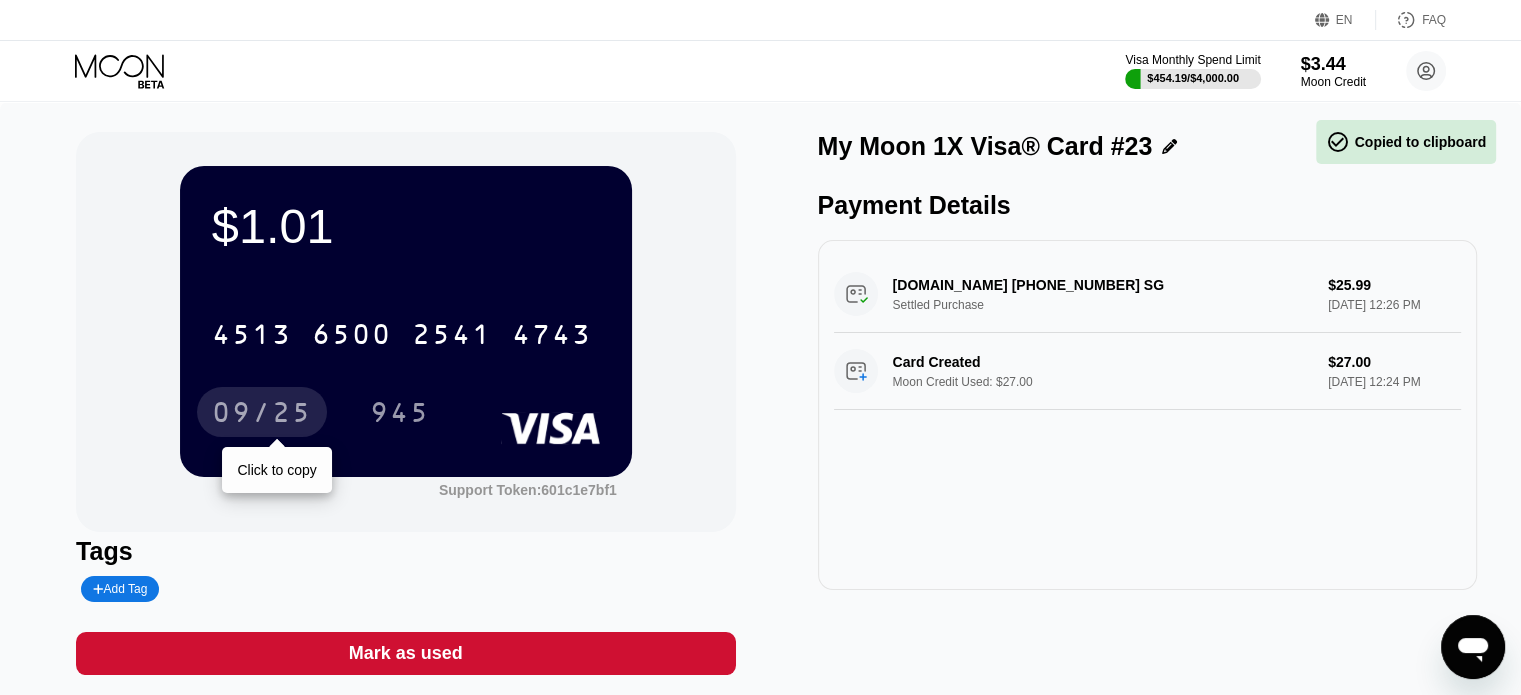 click on "09/25" at bounding box center [262, 415] 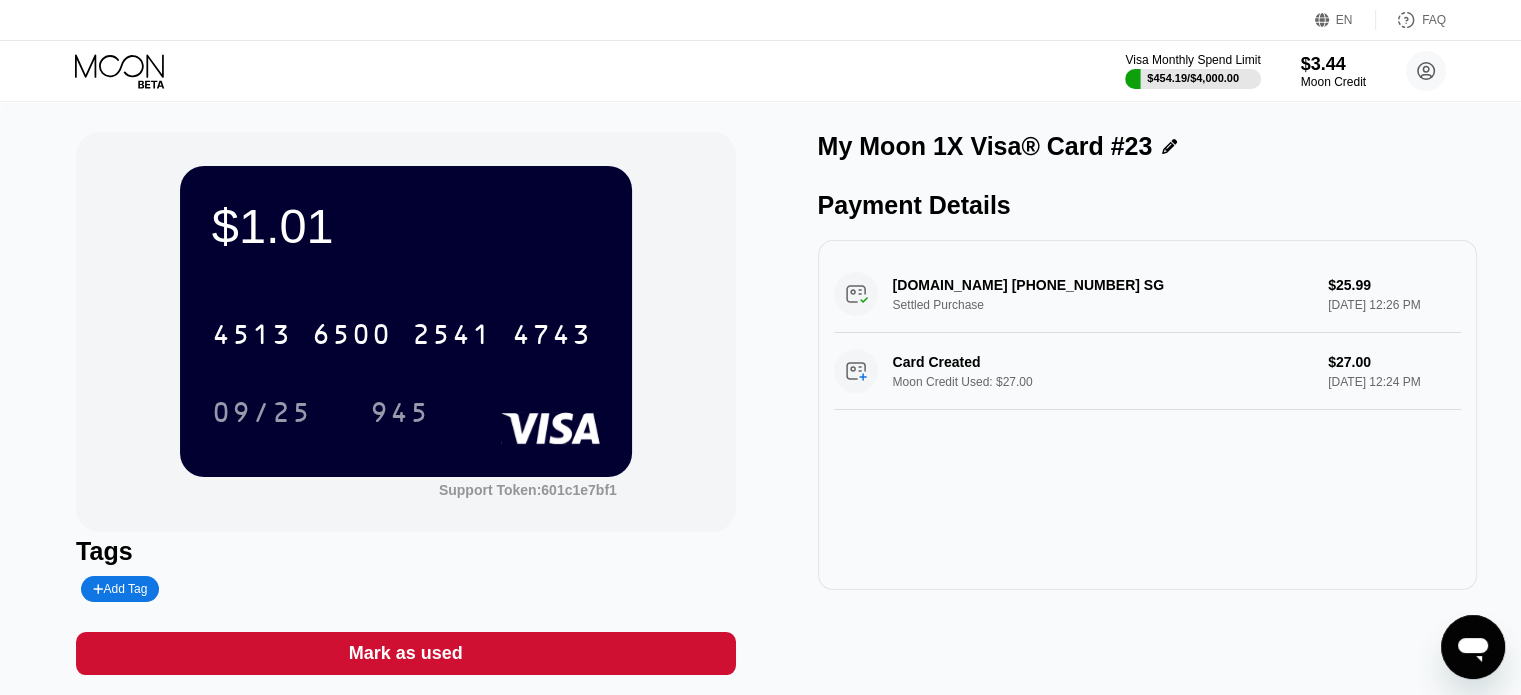 click on "My Moon 1X Visa® Card #23 Payment Details KLINGAI.COM              +8653952609  SG Settled Purchase $25.99 Jul 19, 2025 12:26 PM Card Created Moon Credit Used: $27.00 $27.00 Jul 19, 2025 12:24 PM" at bounding box center (1147, 403) 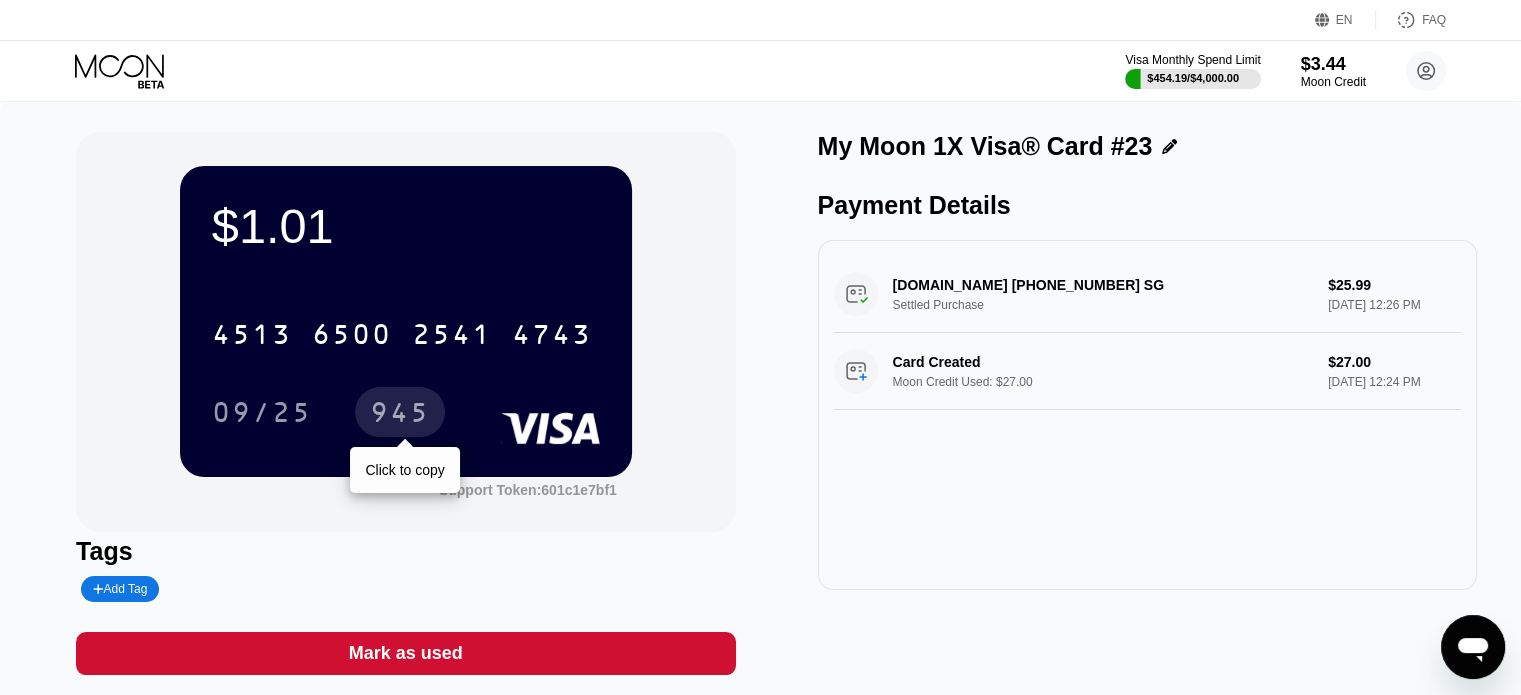 click on "945" at bounding box center [400, 415] 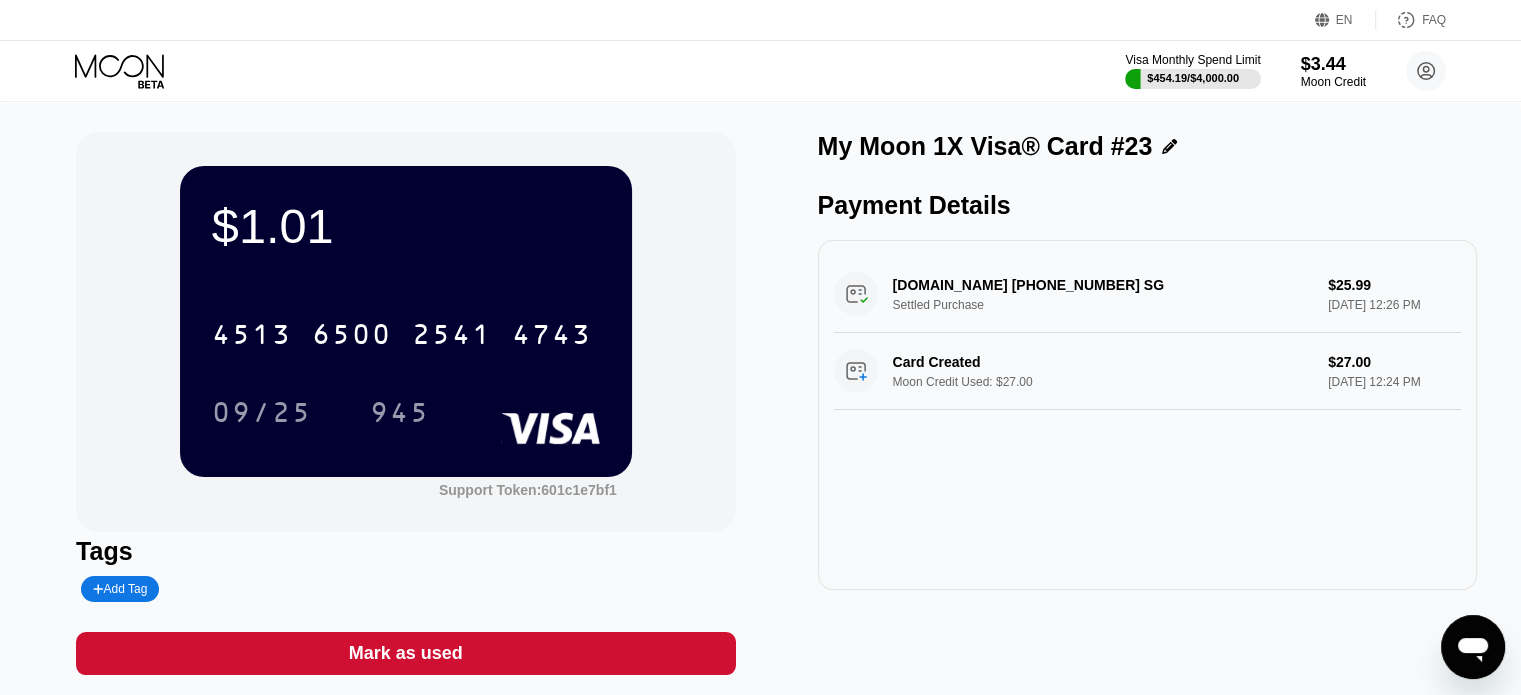 click on "KLINGAI.COM              +8653952609  SG Settled Purchase $25.99 Jul 19, 2025 12:26 PM Card Created Moon Credit Used: $27.00 $27.00 Jul 19, 2025 12:24 PM" at bounding box center (1147, 415) 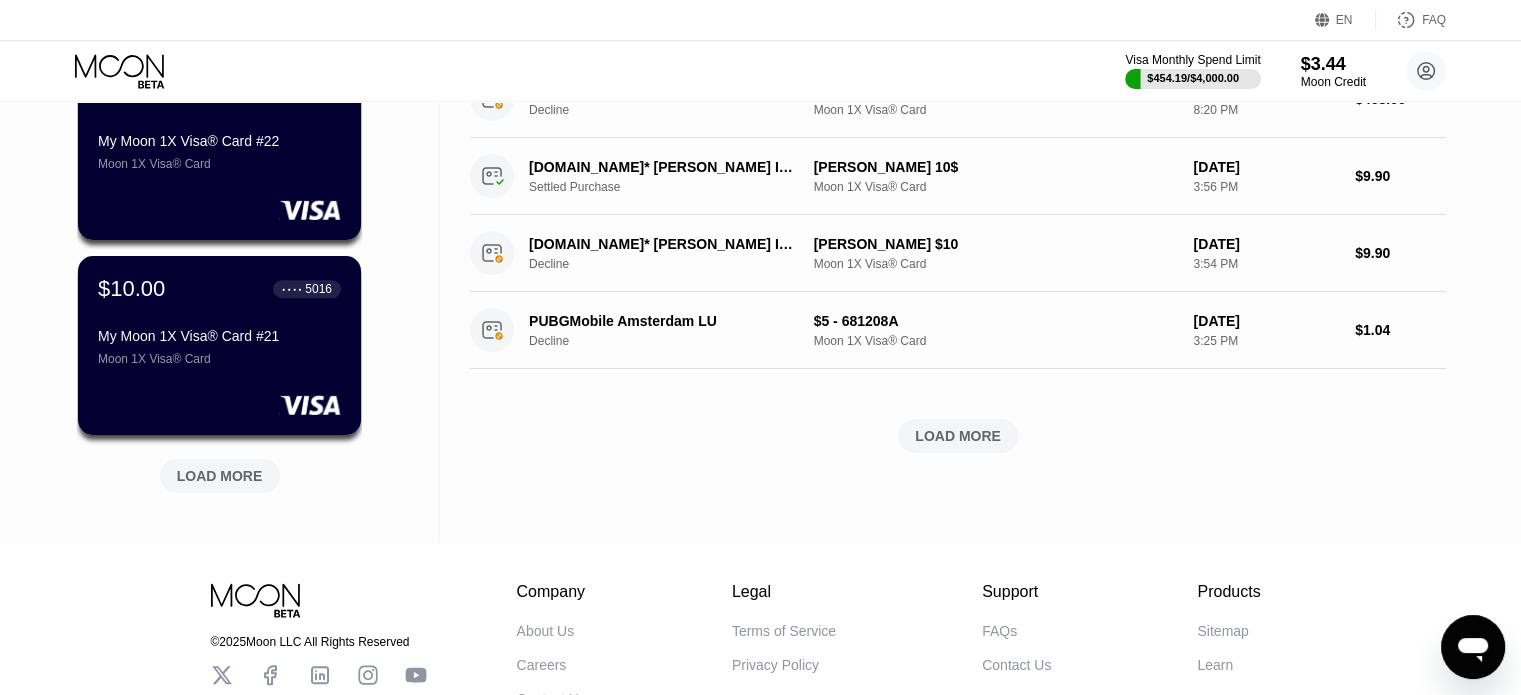 scroll, scrollTop: 800, scrollLeft: 0, axis: vertical 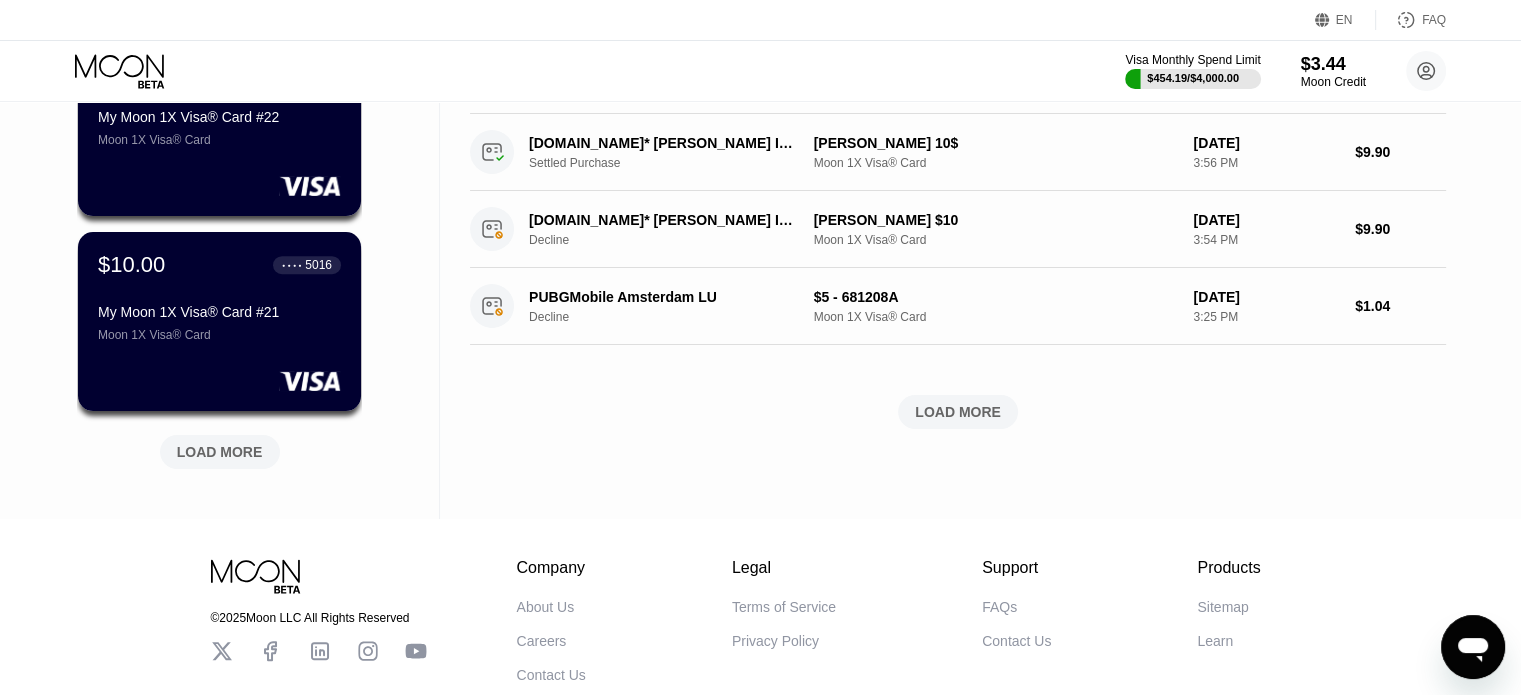 click on "LOAD MORE" at bounding box center [220, 452] 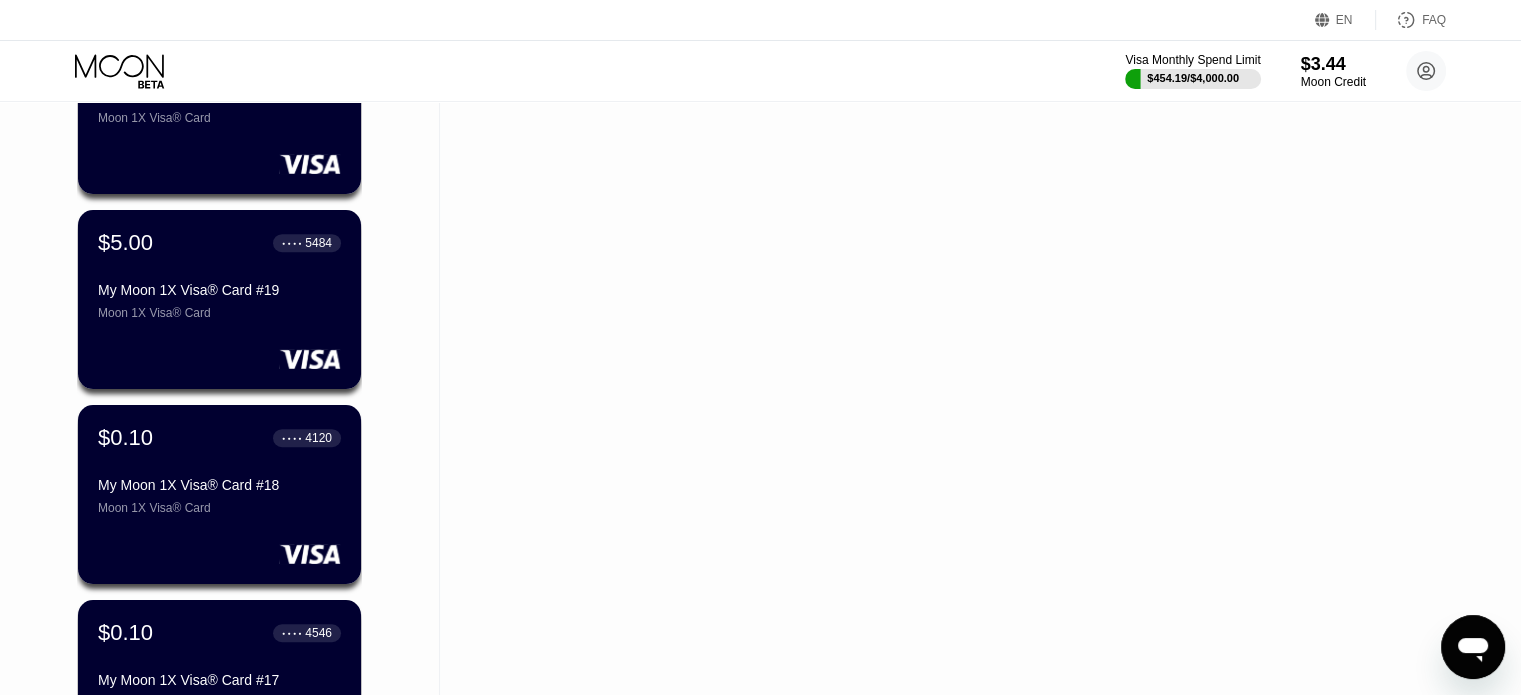 scroll, scrollTop: 1200, scrollLeft: 0, axis: vertical 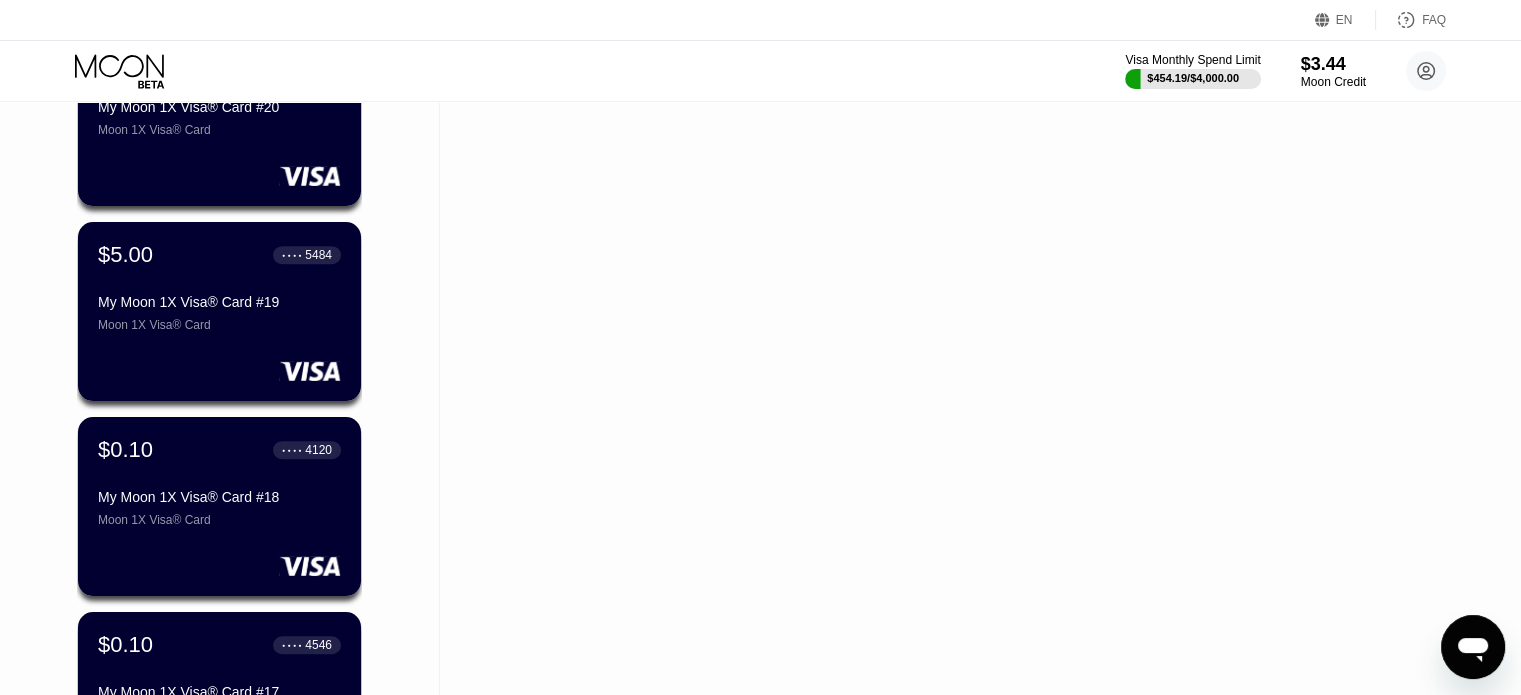click on "Activity Export Transaction Detail Card or Product Detail Date & Time Amount Card Created Moon Credit Used: $5.00 My Moon 1X Visa® Card #25 Moon 1X Visa® Card Jul 20, 2025 10:04 AM $5.00 Card Created Moon Credit Used: $5.00 My Moon 1X Visa® Card #24 Moon 1X Visa® Card Jul 20, 2025 10:04 AM $5.00 OPENAI *CHATGPT SUBSCR   +14158799686 US Decline My Moon 1X Visa® Card #22 Moon 1X Visa® Card Jul 19, 2025 7:56 PM $23.80 OPENAI *CHATGPT SUBSCR   +14158799686 US Decline My Moon 1X Visa® Card #22 Moon 1X Visa® Card Jul 19, 2025 7:56 PM $23.80 KLINGAI.COM              +8653952609  SG Settled Purchase My Moon 1X Visa® Card #23 Moon 1X Visa® Card Jul 19, 2025 12:26 PM $25.99 Card Created Moon Credit Used: $27.00 My Moon 1X Visa® Card #23 Moon 1X Visa® Card Jul 19, 2025 12:24 PM $27.00 V380(Cloud AI Service    HONGKONG     HK Pending Purchase My Moon 1X Visa® Card #20 Moon 1X Visa® Card Jul 19, 2025 11:37 AM $3.99 GOOGLE *8PixelsSquare    855-836-3987 US Decline 700452A - $10 Moon 1X Visa® Card 8:13 AM" at bounding box center (958, -2) 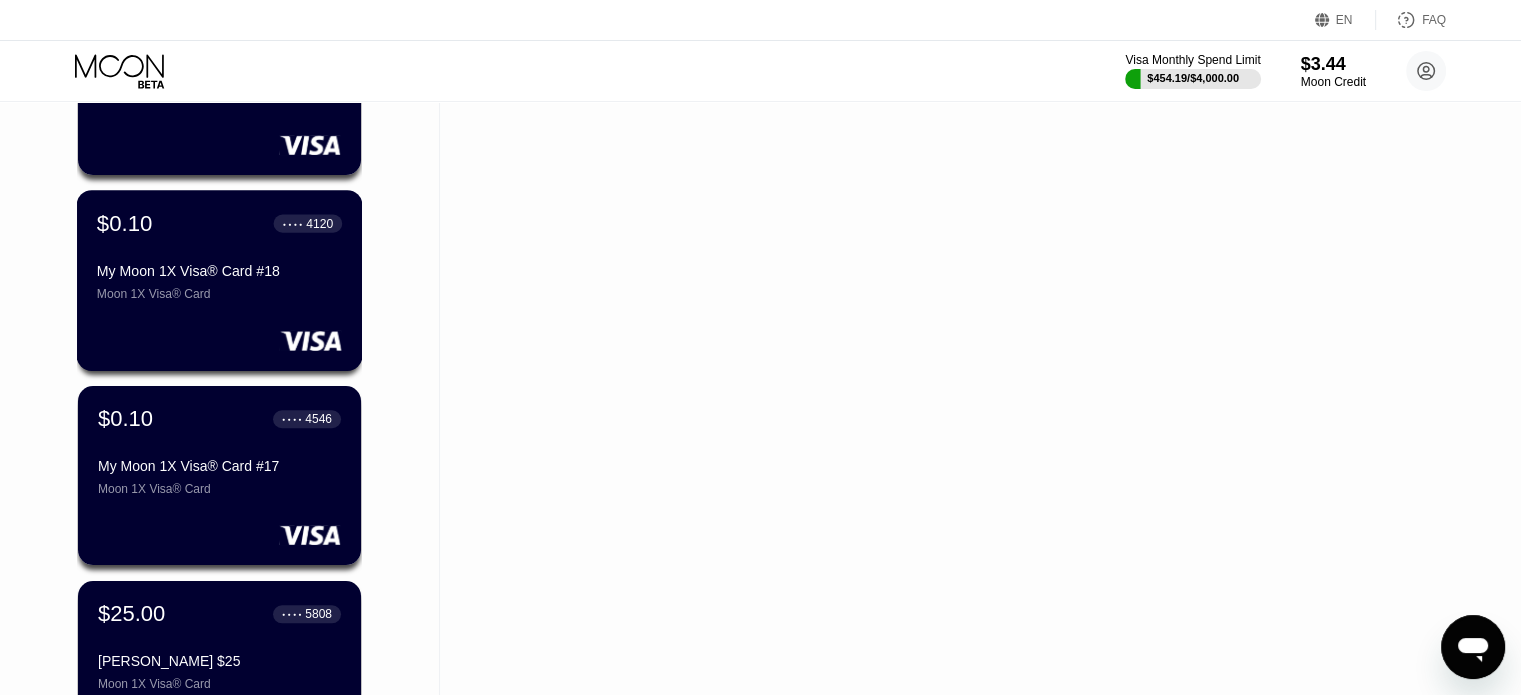 scroll, scrollTop: 1500, scrollLeft: 0, axis: vertical 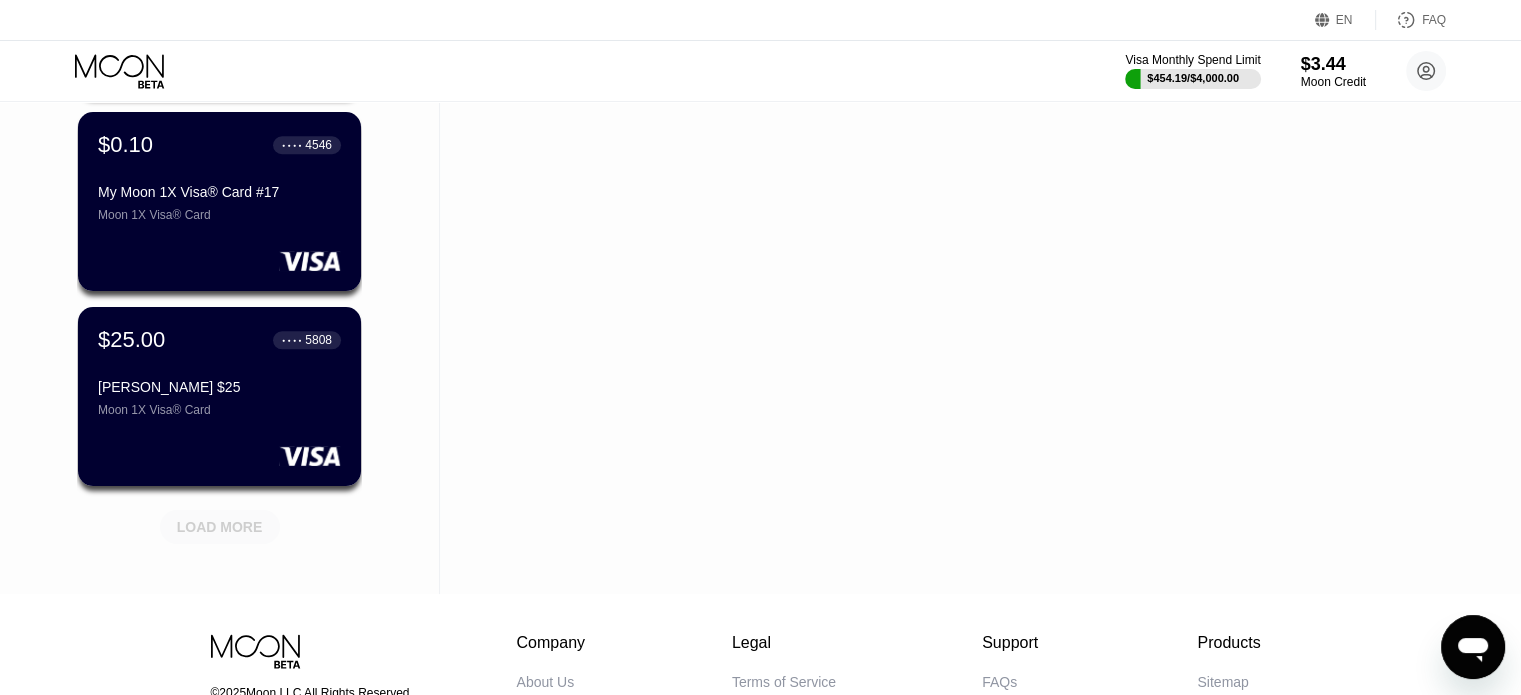 click on "LOAD MORE" at bounding box center [220, 527] 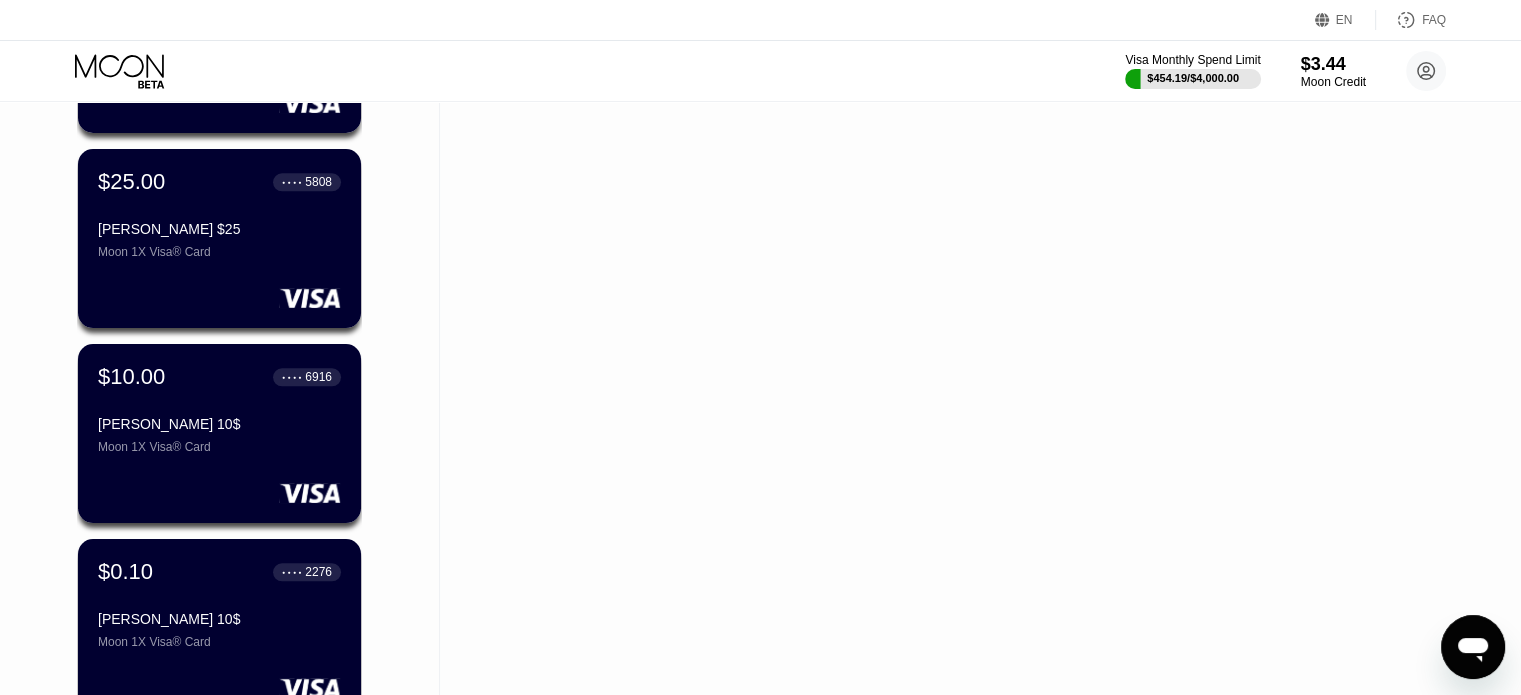 scroll, scrollTop: 1804, scrollLeft: 0, axis: vertical 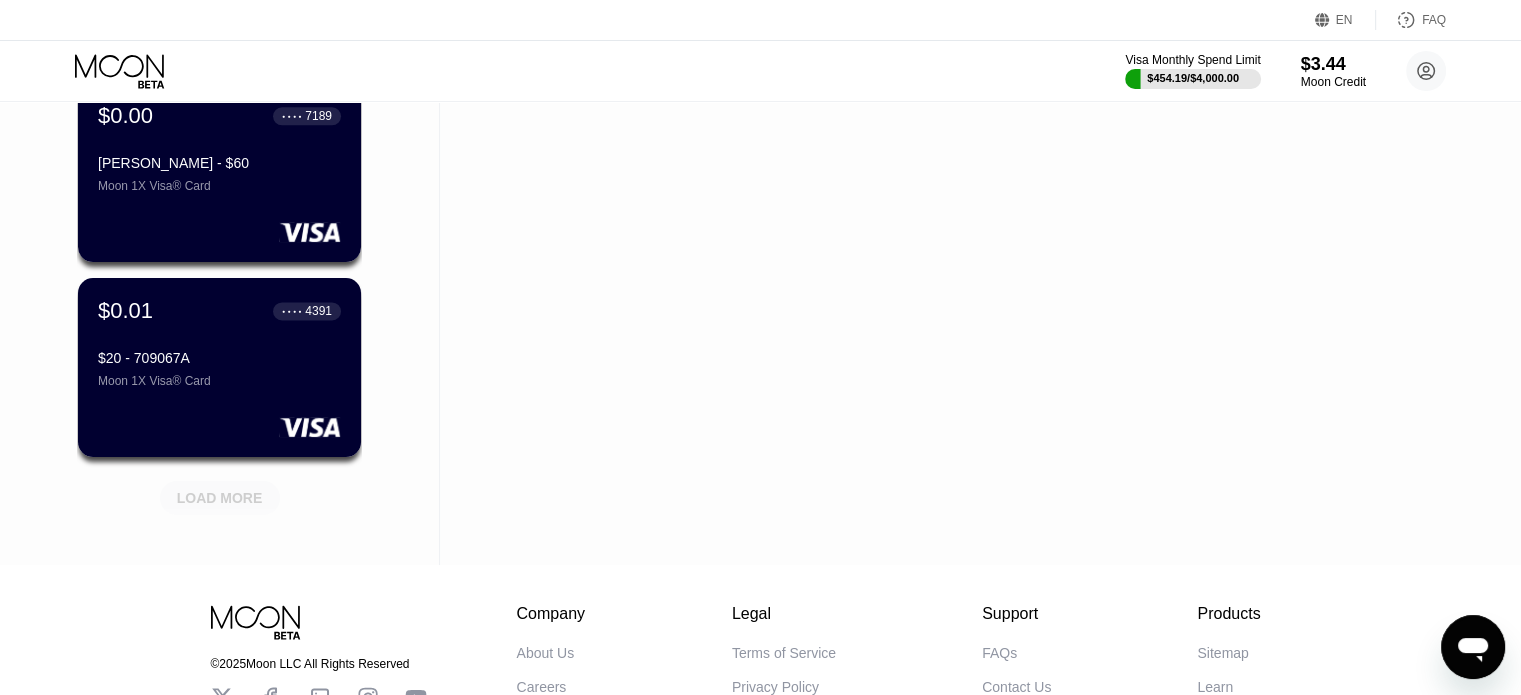 click on "LOAD MORE" at bounding box center [220, 498] 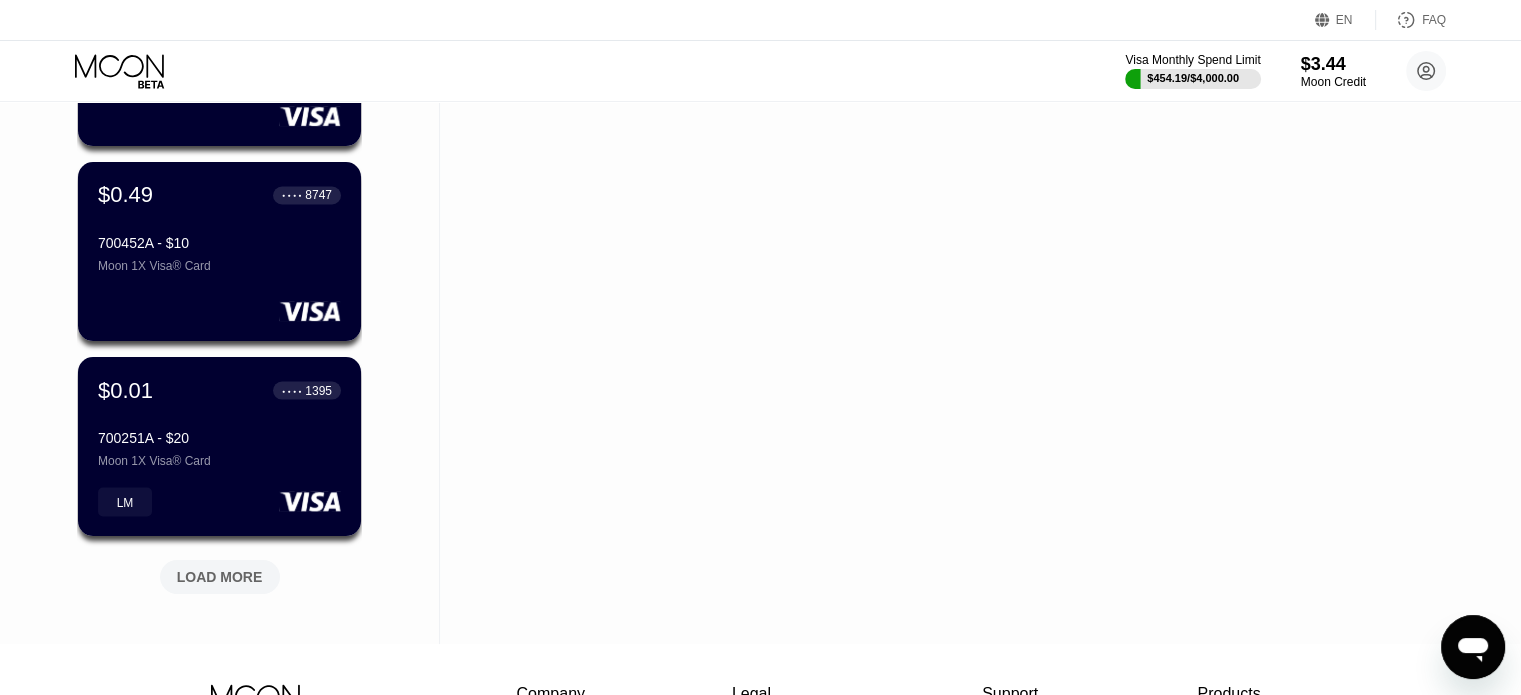 scroll, scrollTop: 3604, scrollLeft: 0, axis: vertical 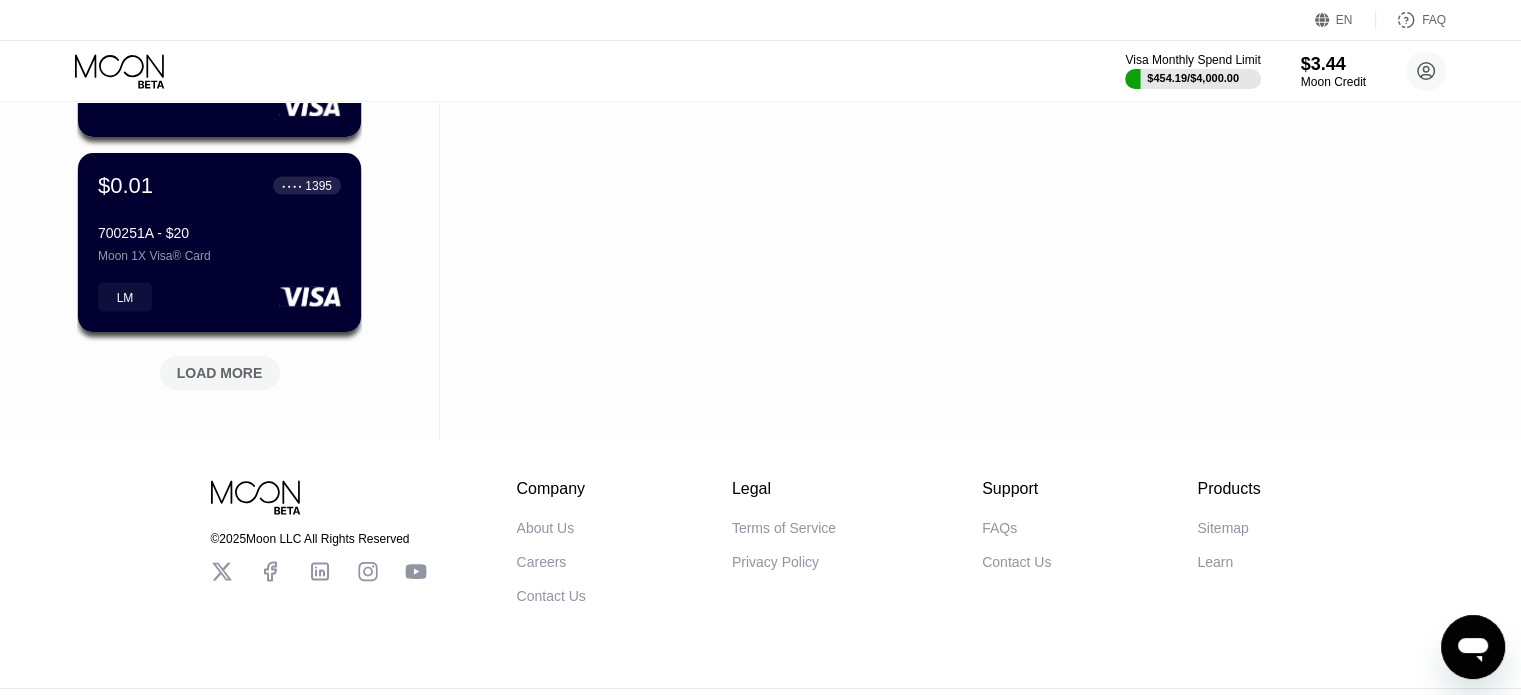 click on "LOAD MORE" at bounding box center [220, 373] 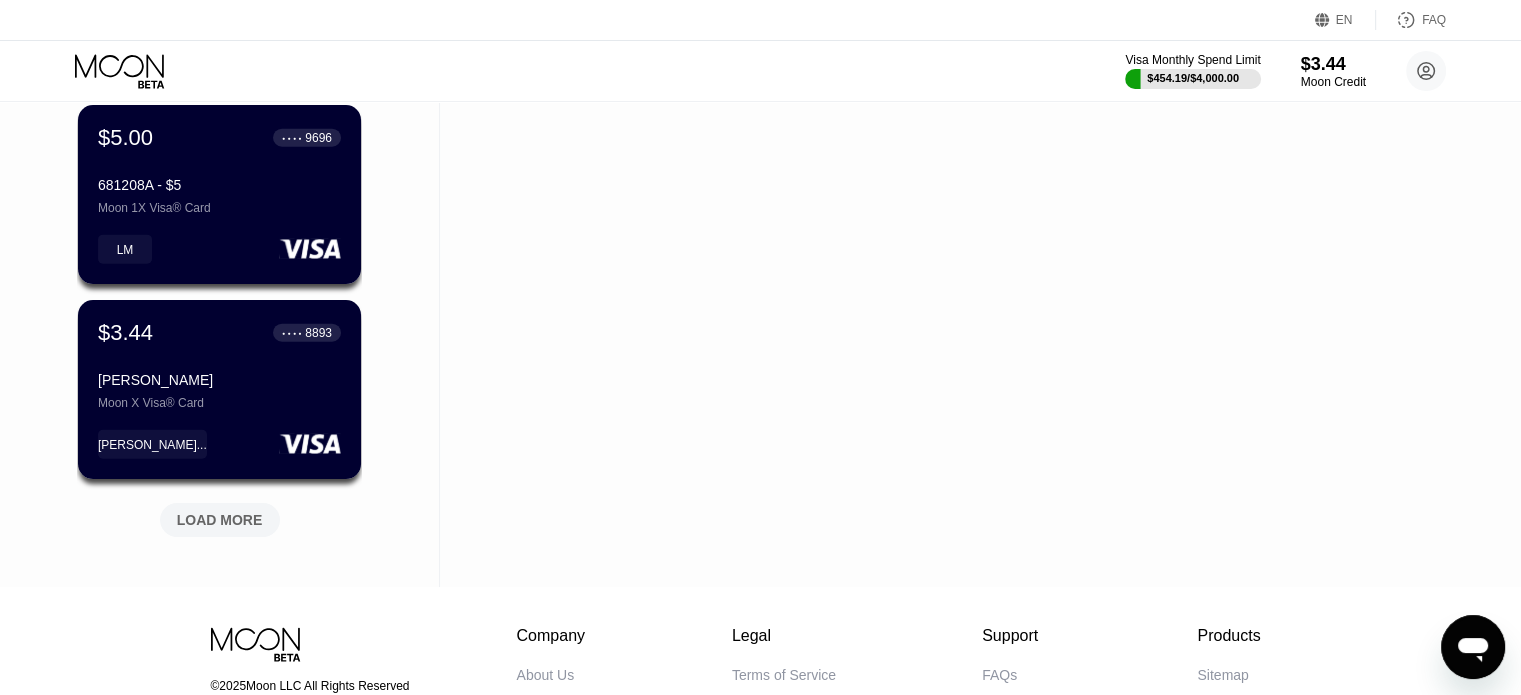 scroll, scrollTop: 4704, scrollLeft: 0, axis: vertical 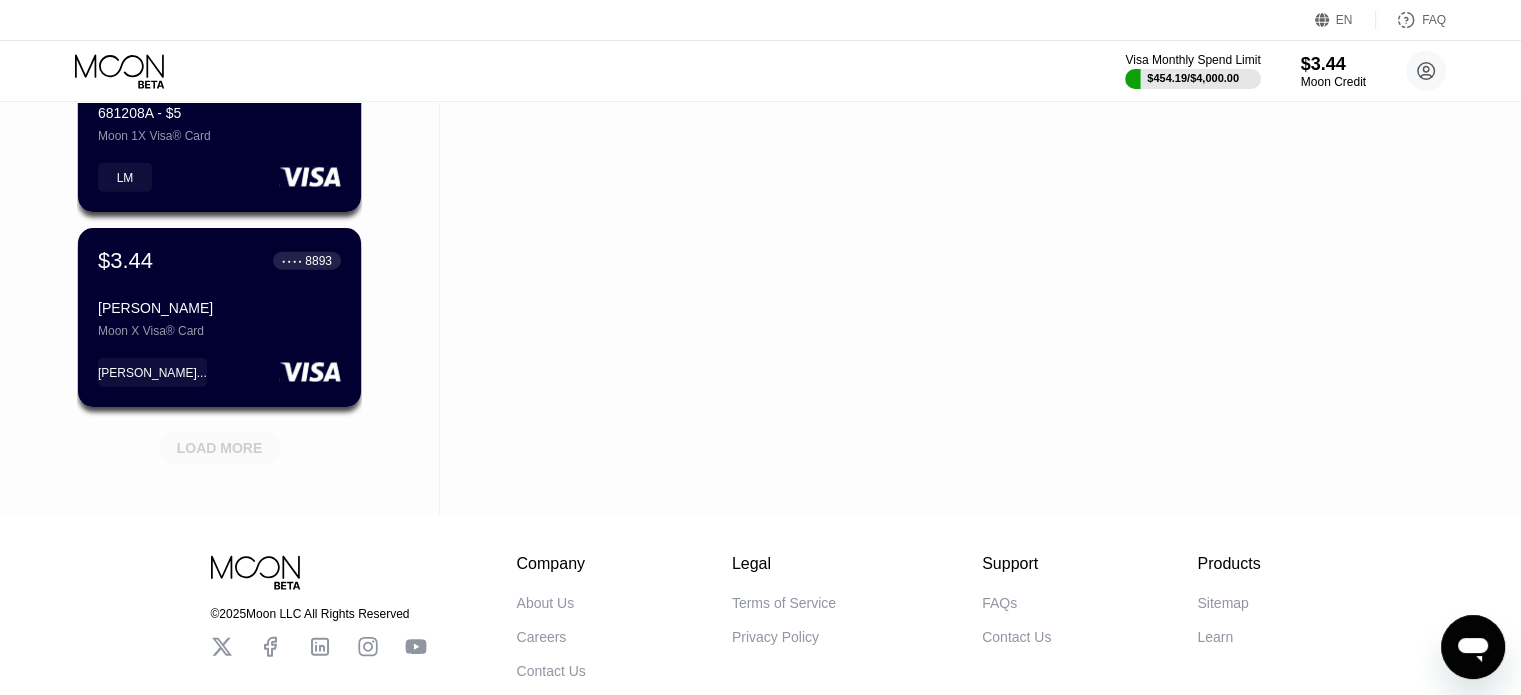 click on "LOAD MORE" at bounding box center (220, 448) 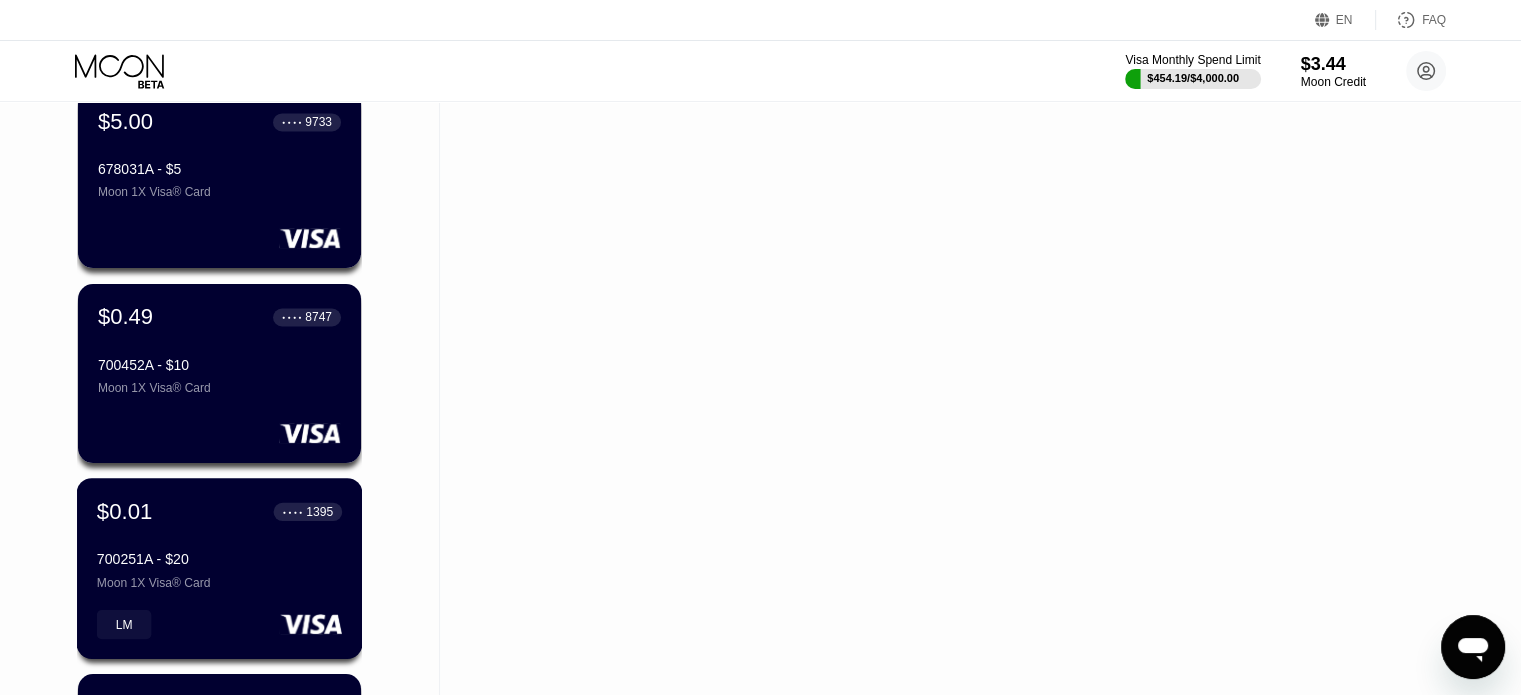 scroll, scrollTop: 3279, scrollLeft: 0, axis: vertical 